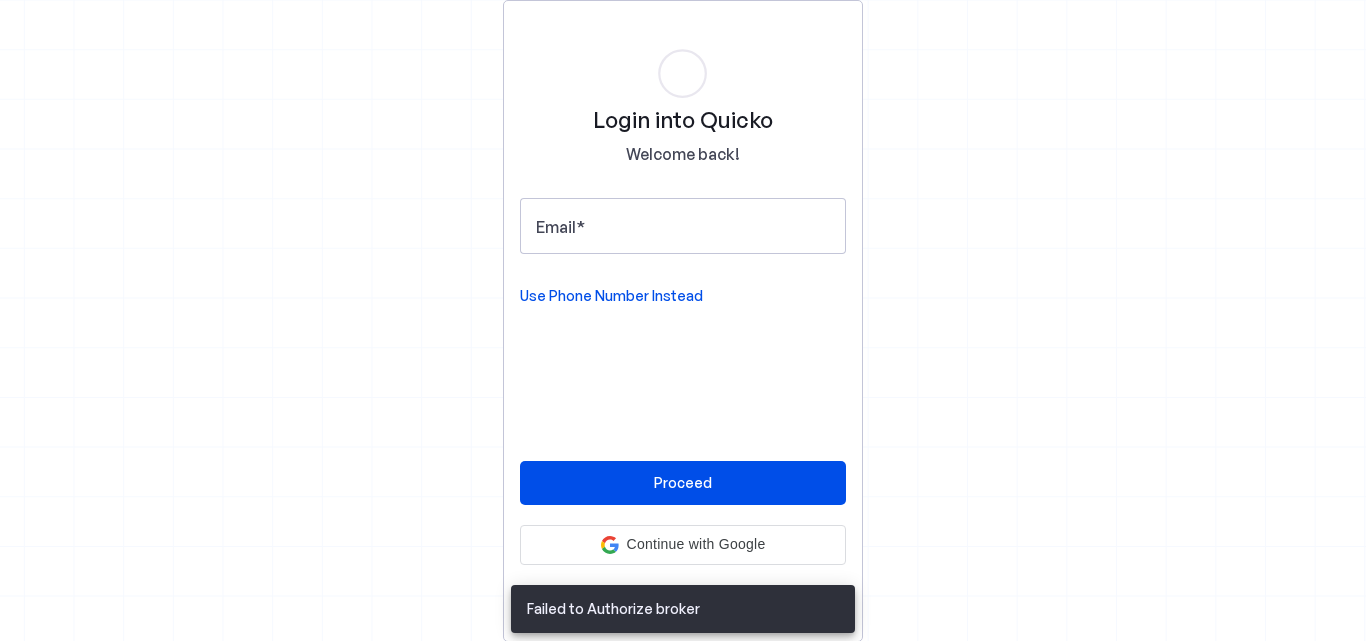 scroll, scrollTop: 0, scrollLeft: 0, axis: both 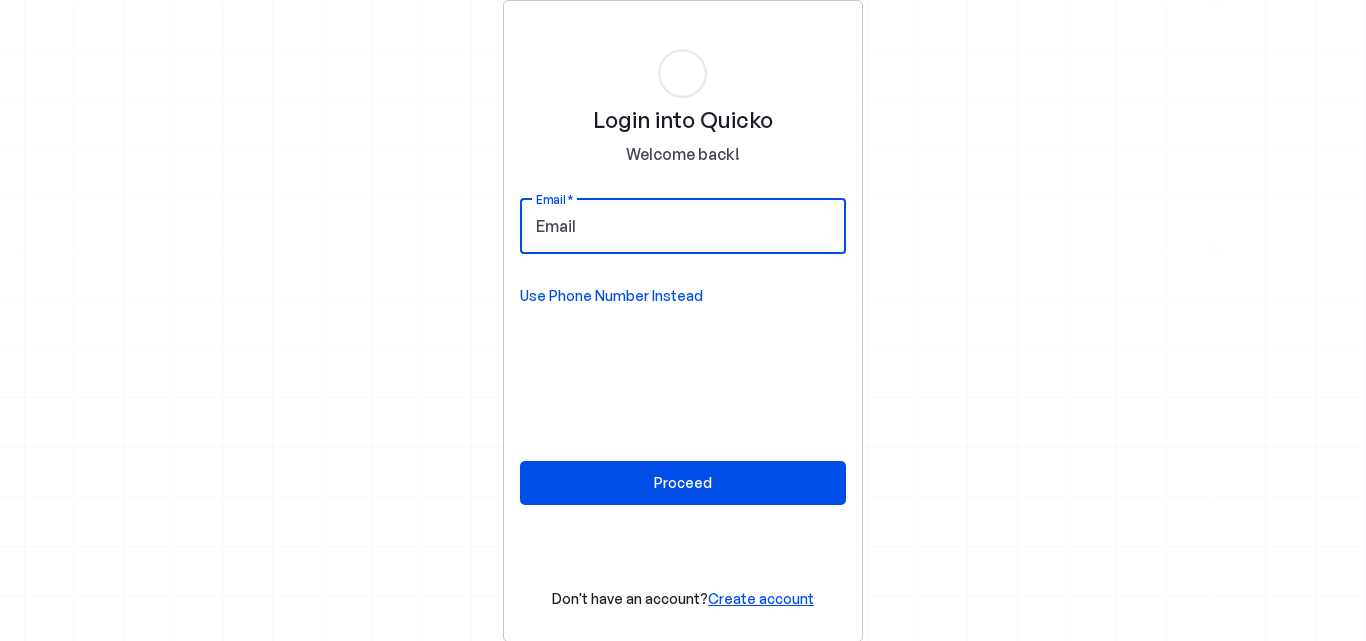 click on "Email" at bounding box center [683, 226] 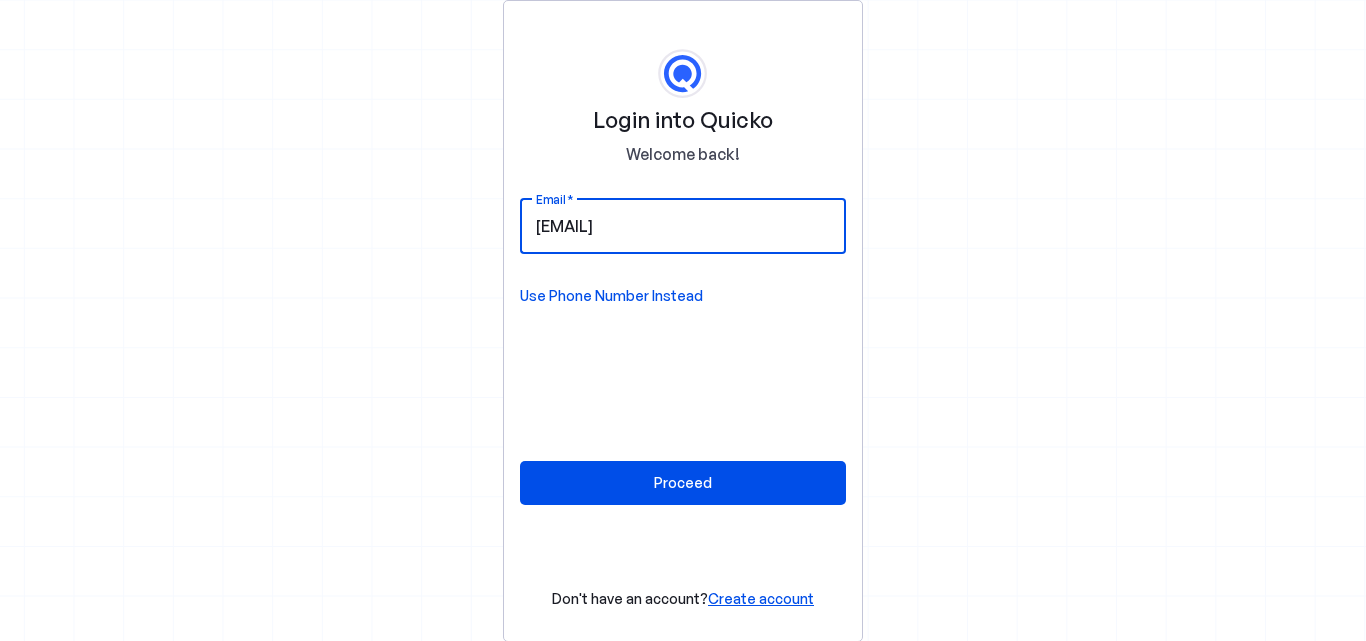 click on "Use Phone Number Instead" at bounding box center (611, 296) 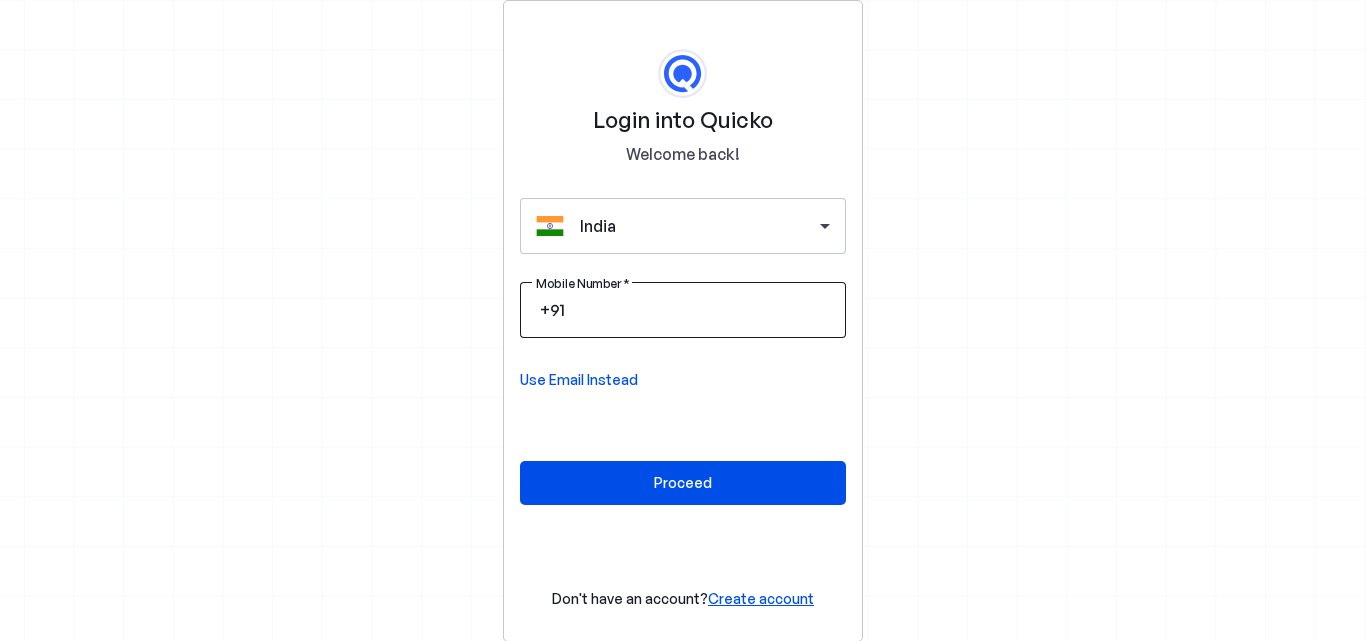 click on "Mobile Number" at bounding box center (699, 310) 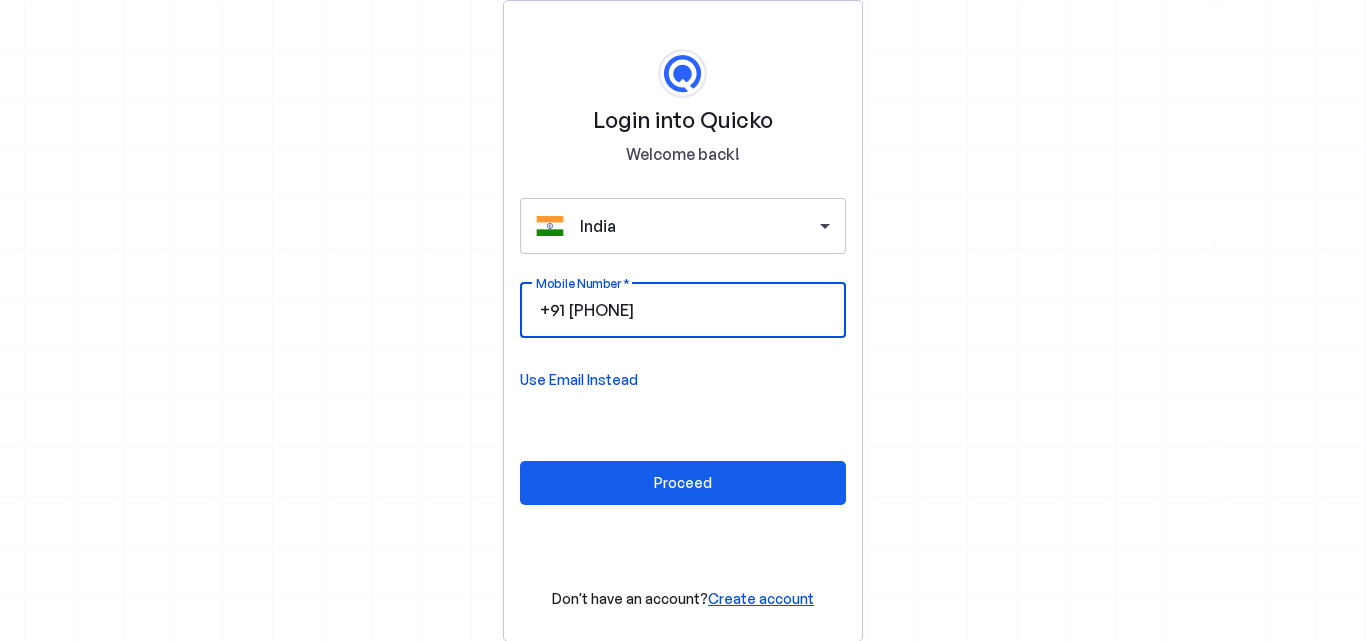 type on "7083361427" 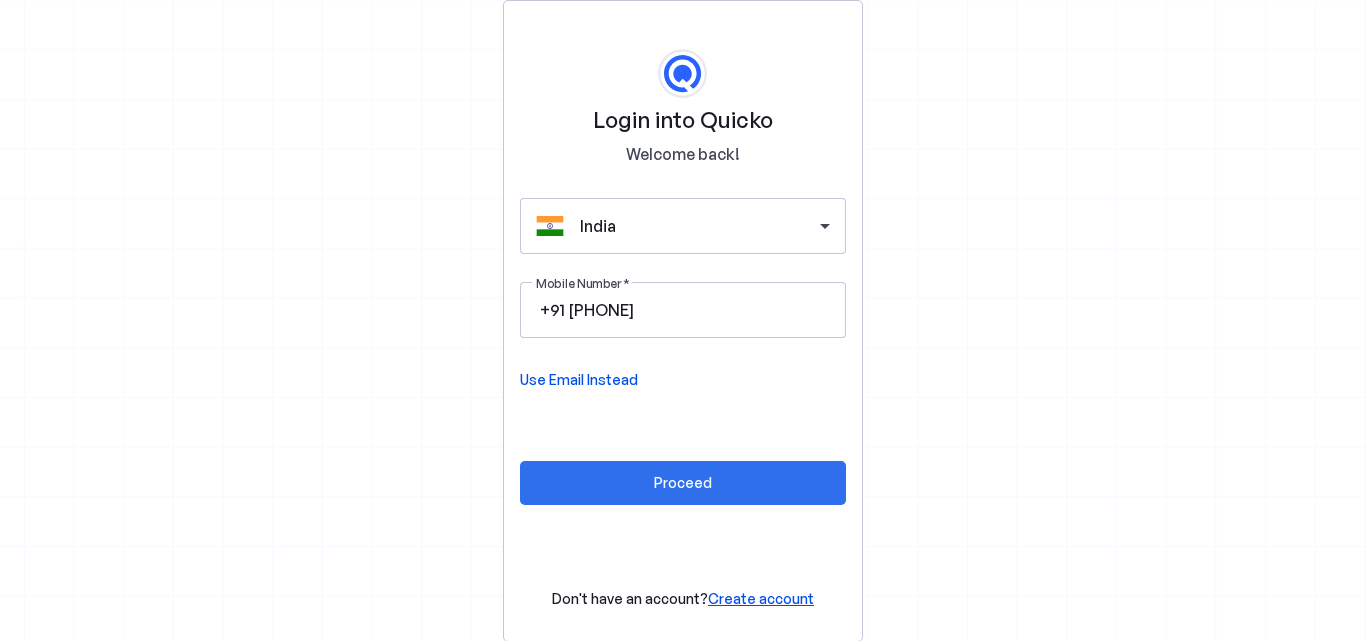 click at bounding box center (683, 483) 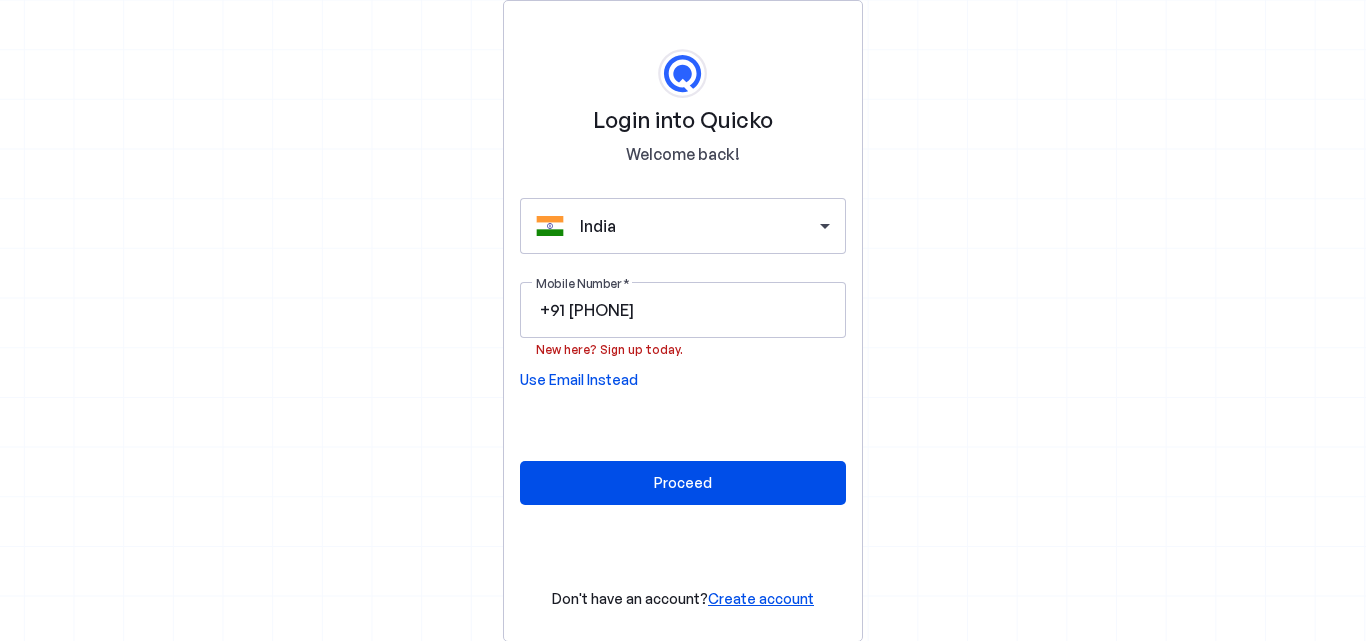 click on "New here? Sign up today." at bounding box center [609, 348] 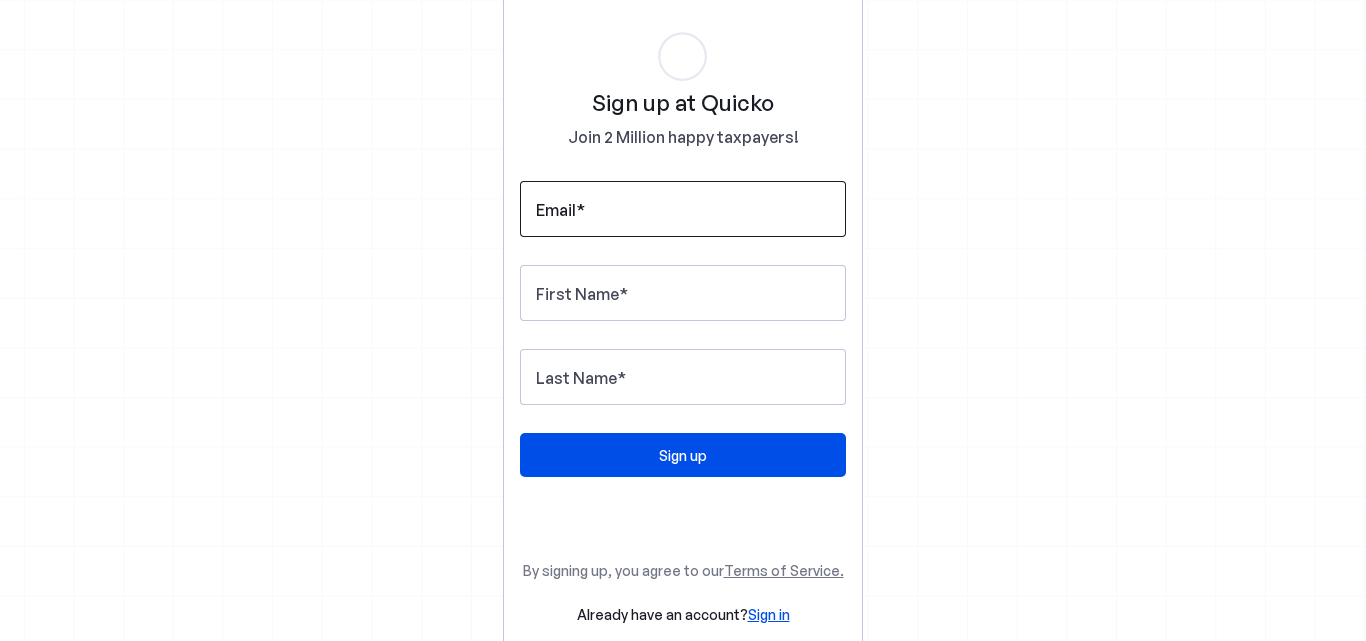drag, startPoint x: 675, startPoint y: 176, endPoint x: 663, endPoint y: 208, distance: 34.176014 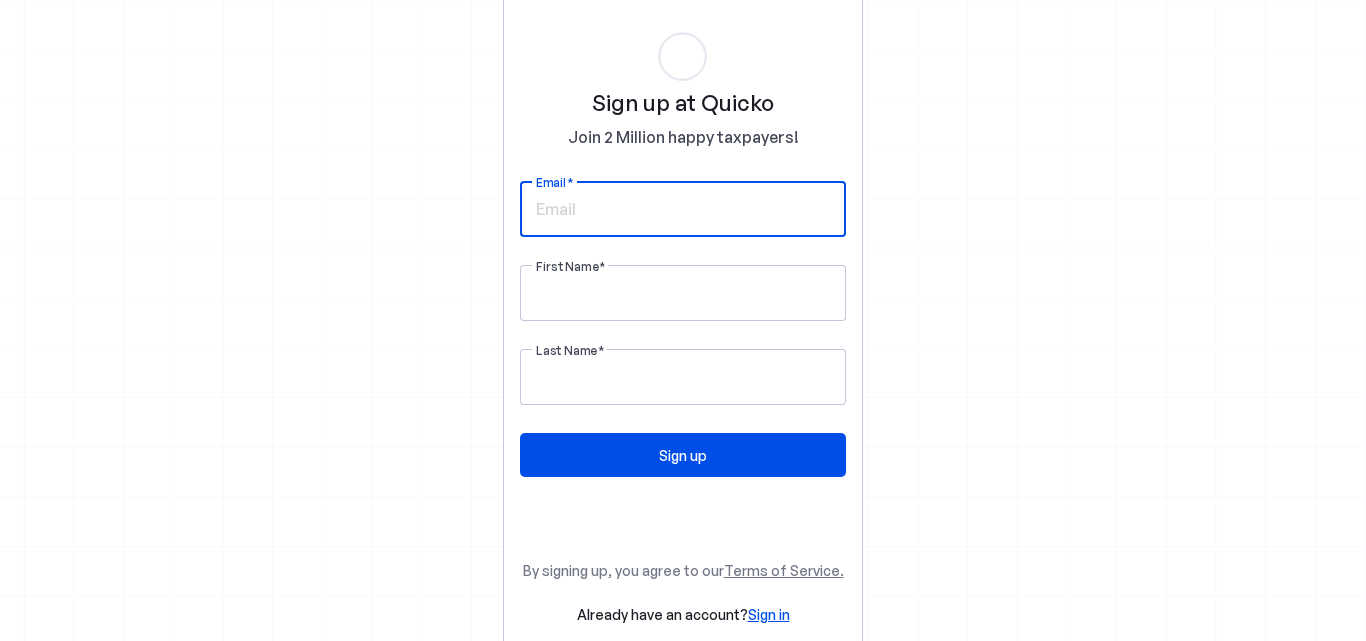type on "ashishd240698@gmail.com" 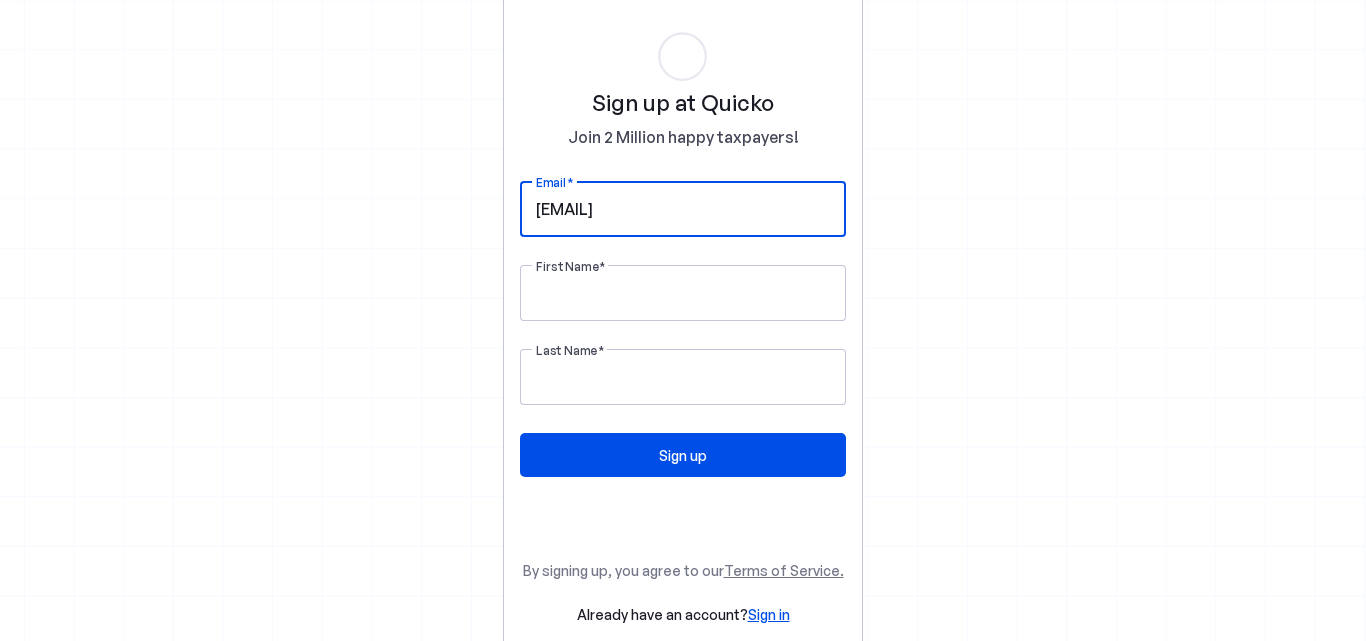 type on "ASHISH" 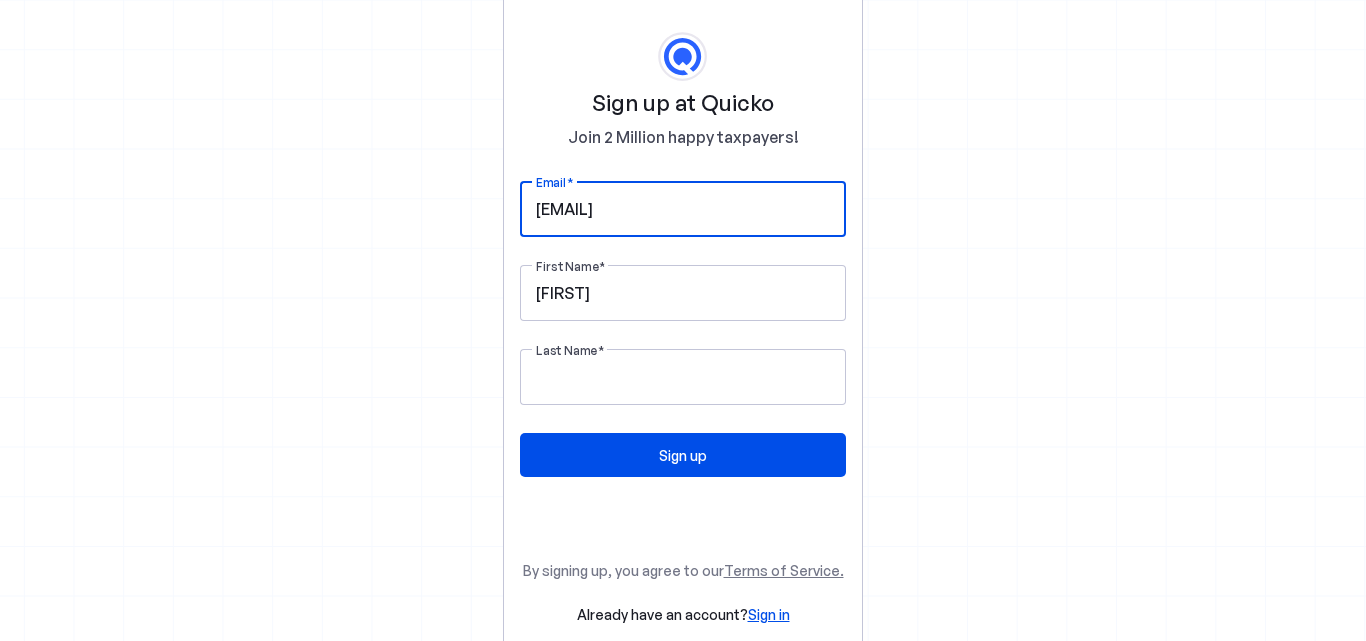 type on "DAKHODE" 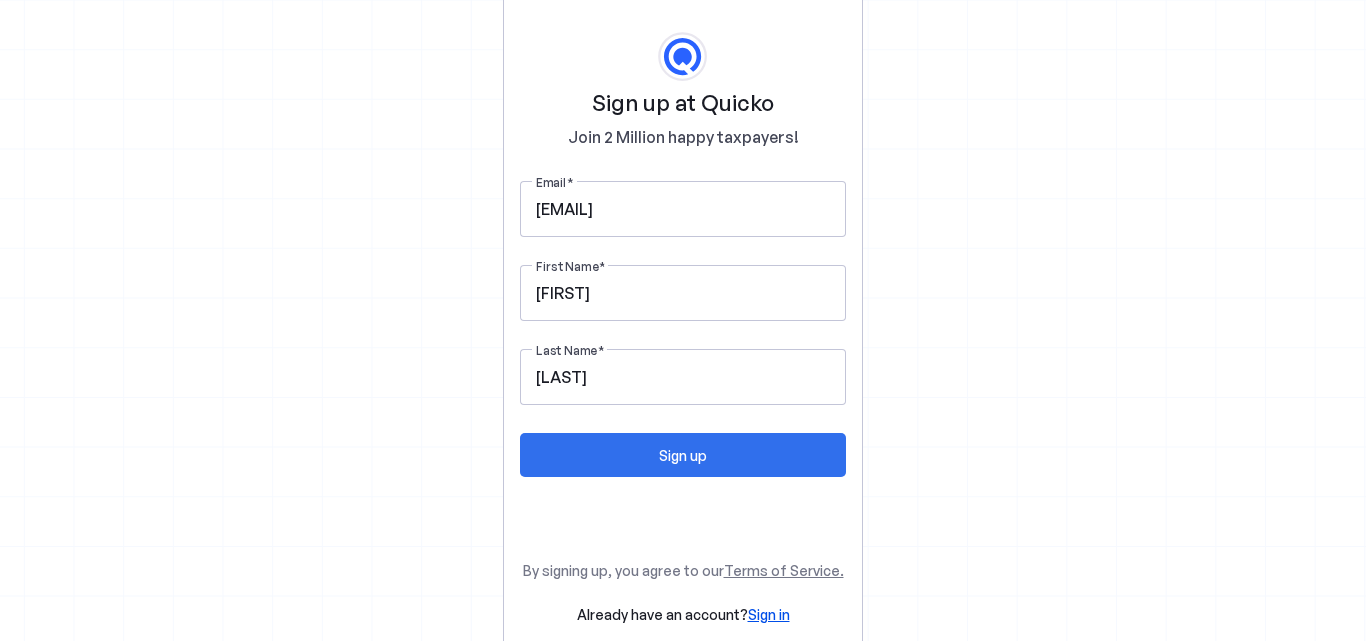 click at bounding box center (683, 455) 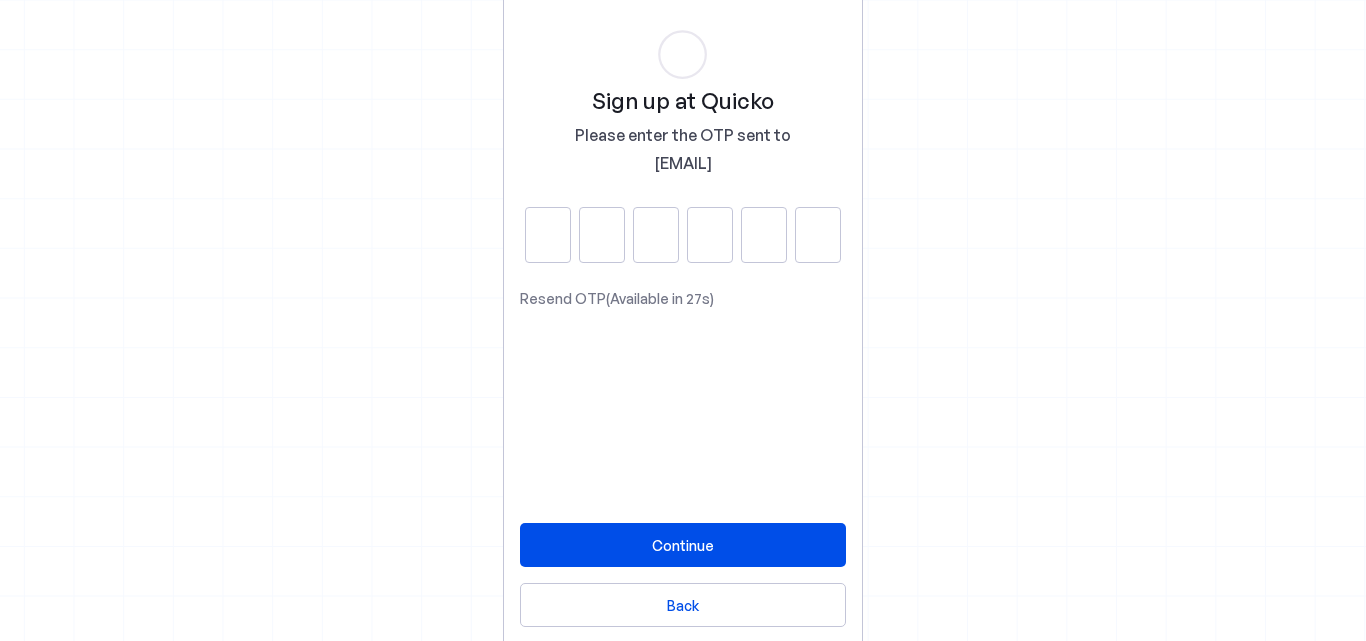 click at bounding box center [548, 235] 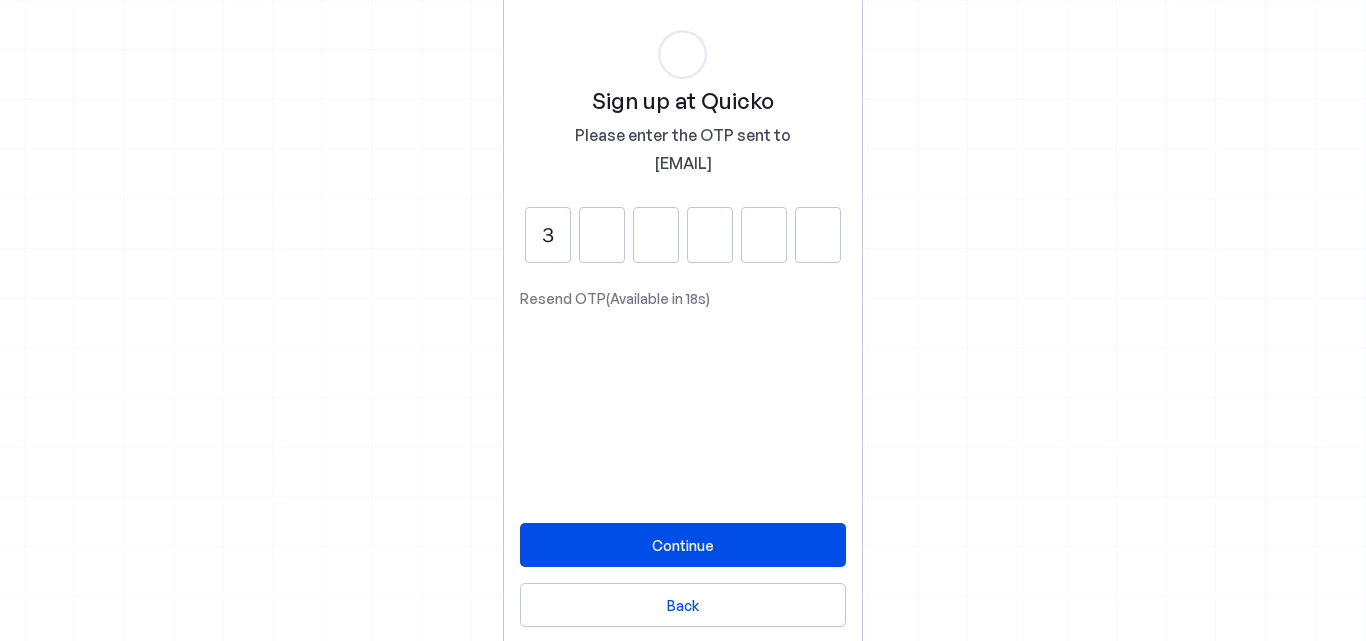type on "3" 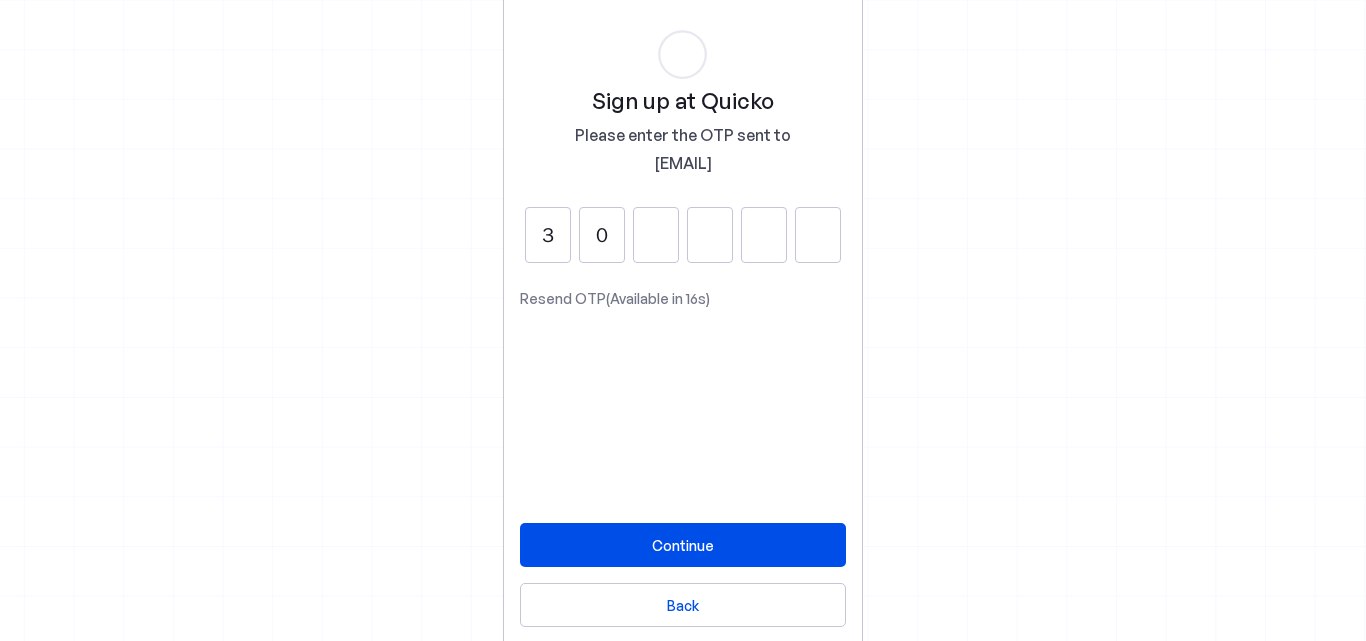 type on "0" 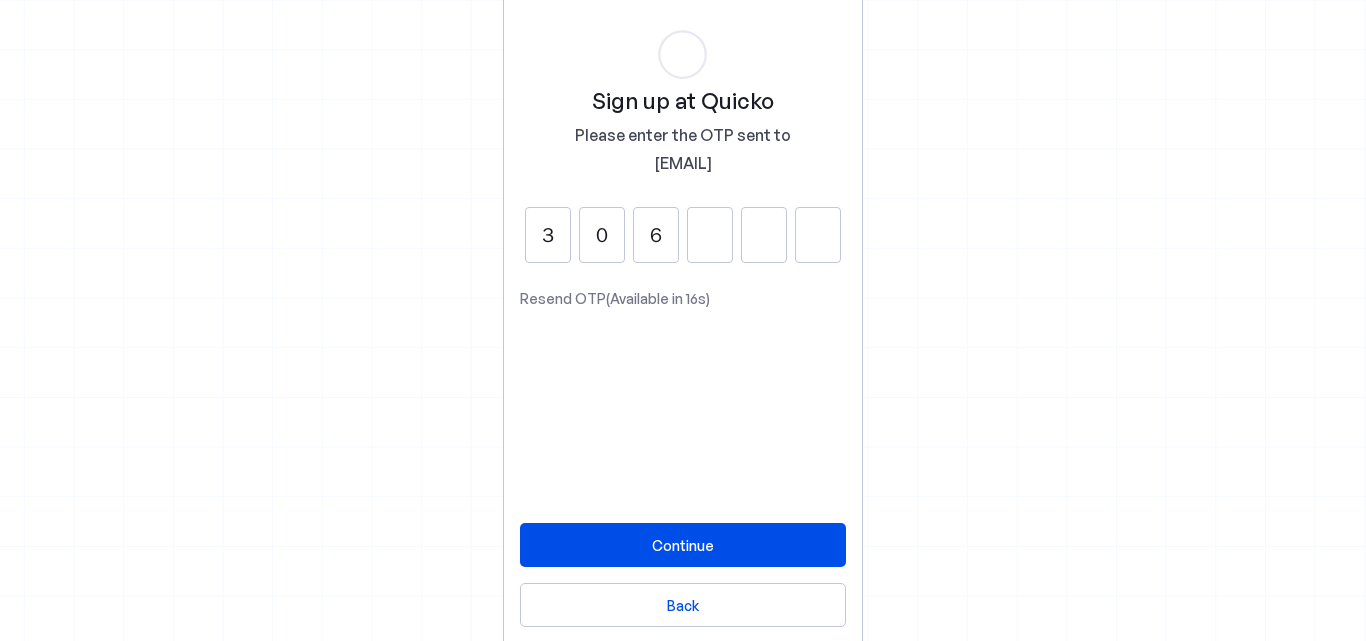 type on "6" 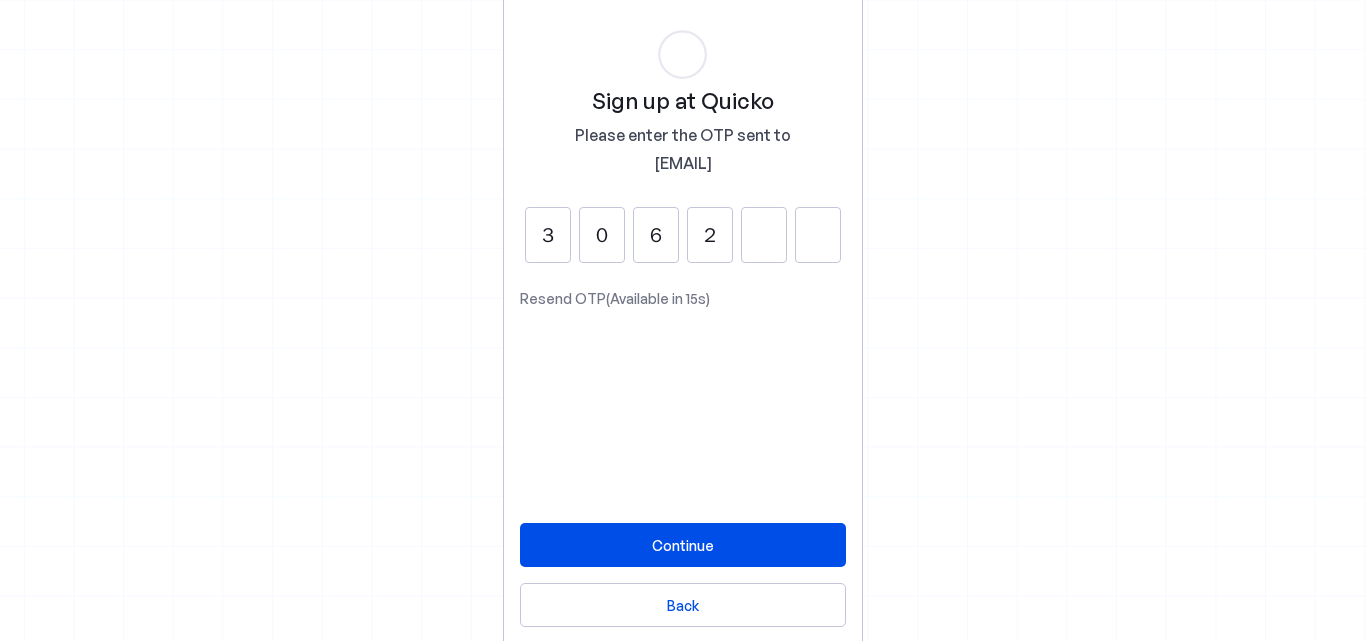 type on "2" 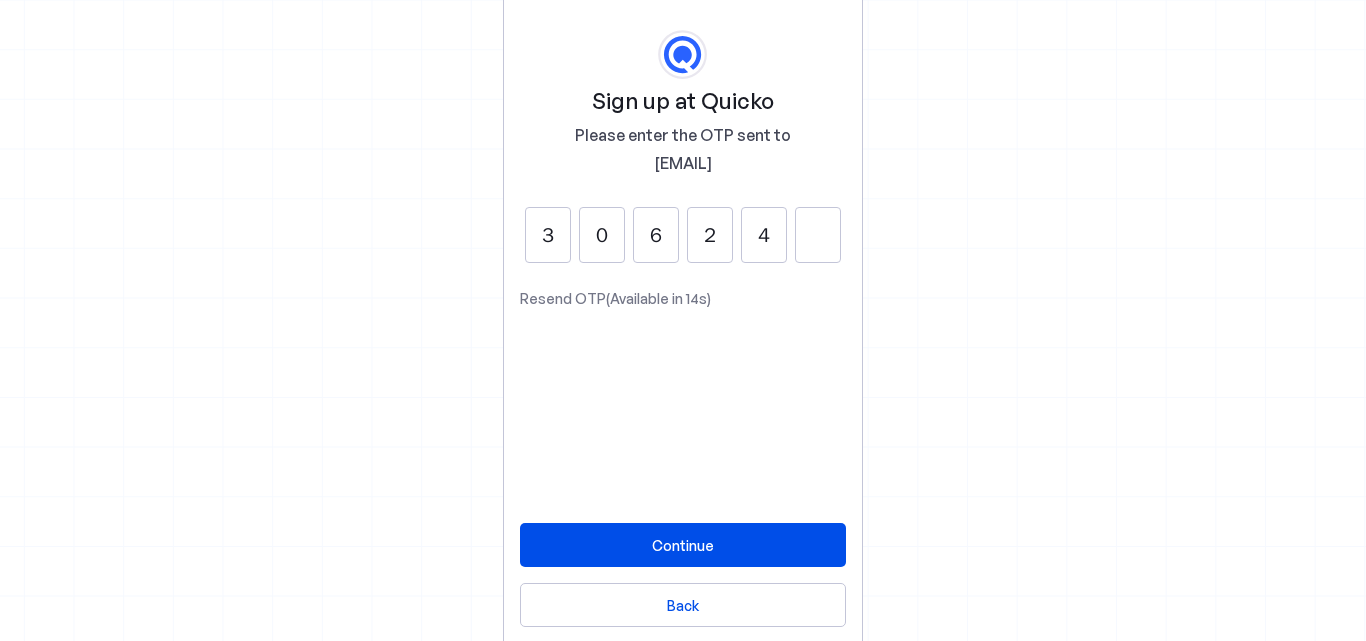 type on "4" 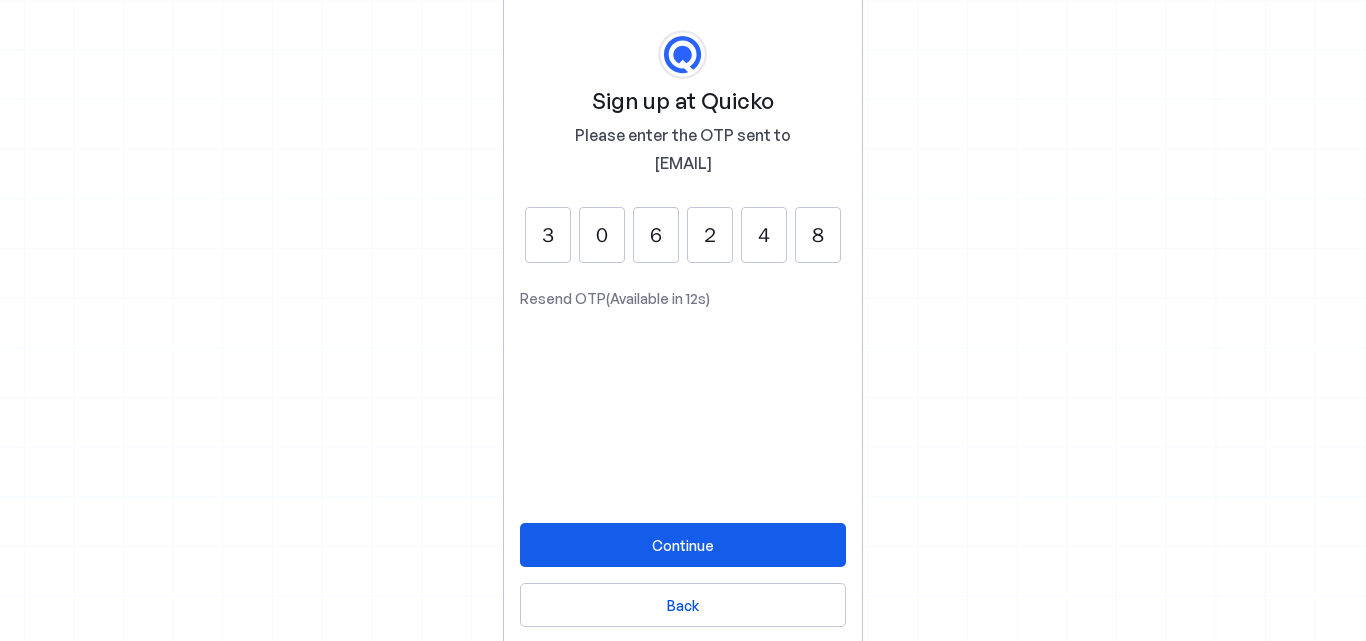 type on "8" 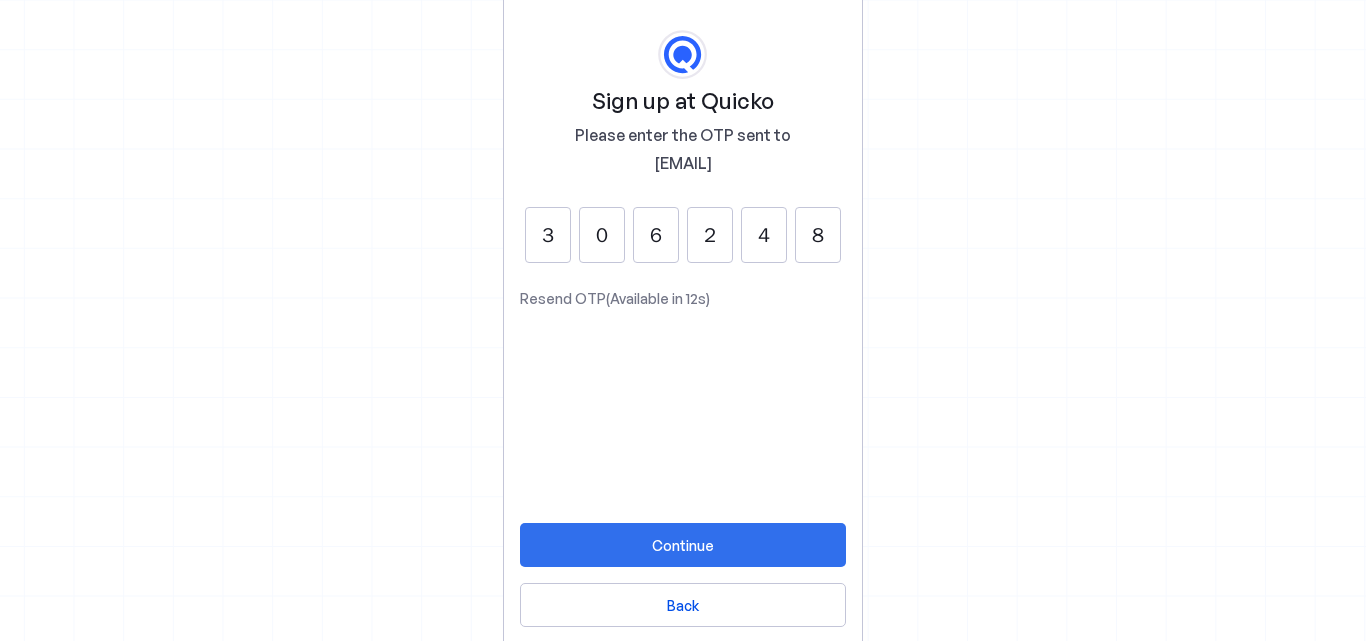 click at bounding box center (683, 545) 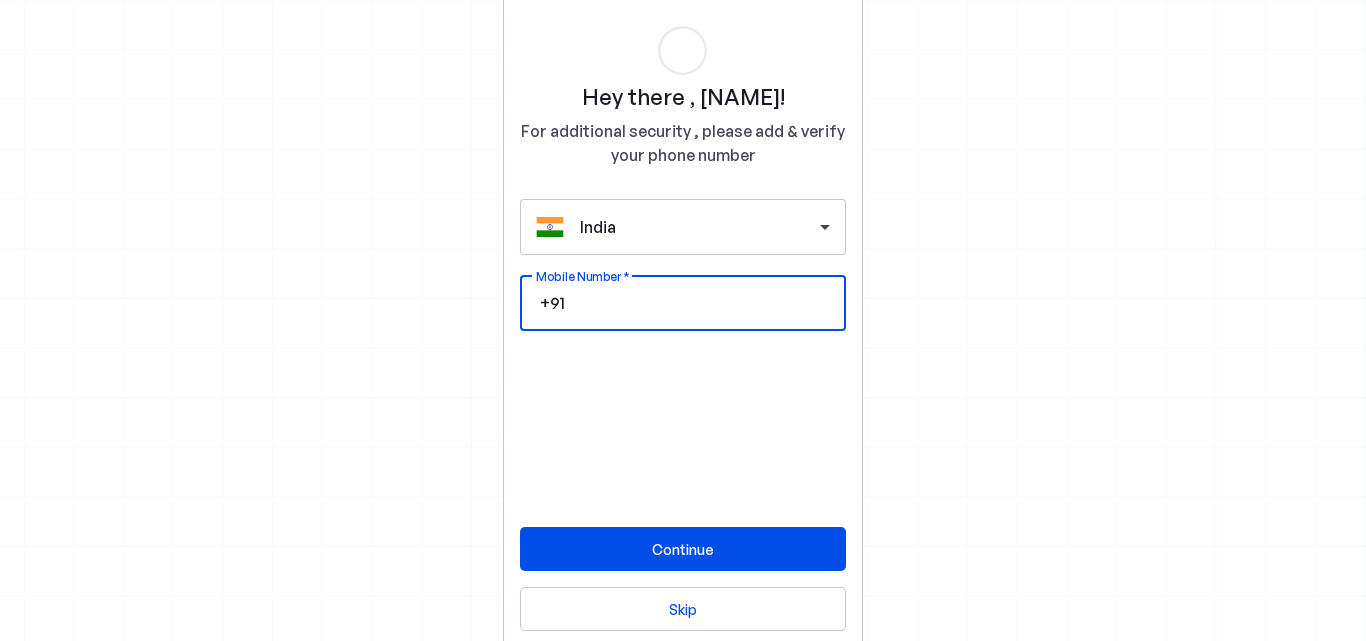 click on "Mobile Number" at bounding box center [699, 303] 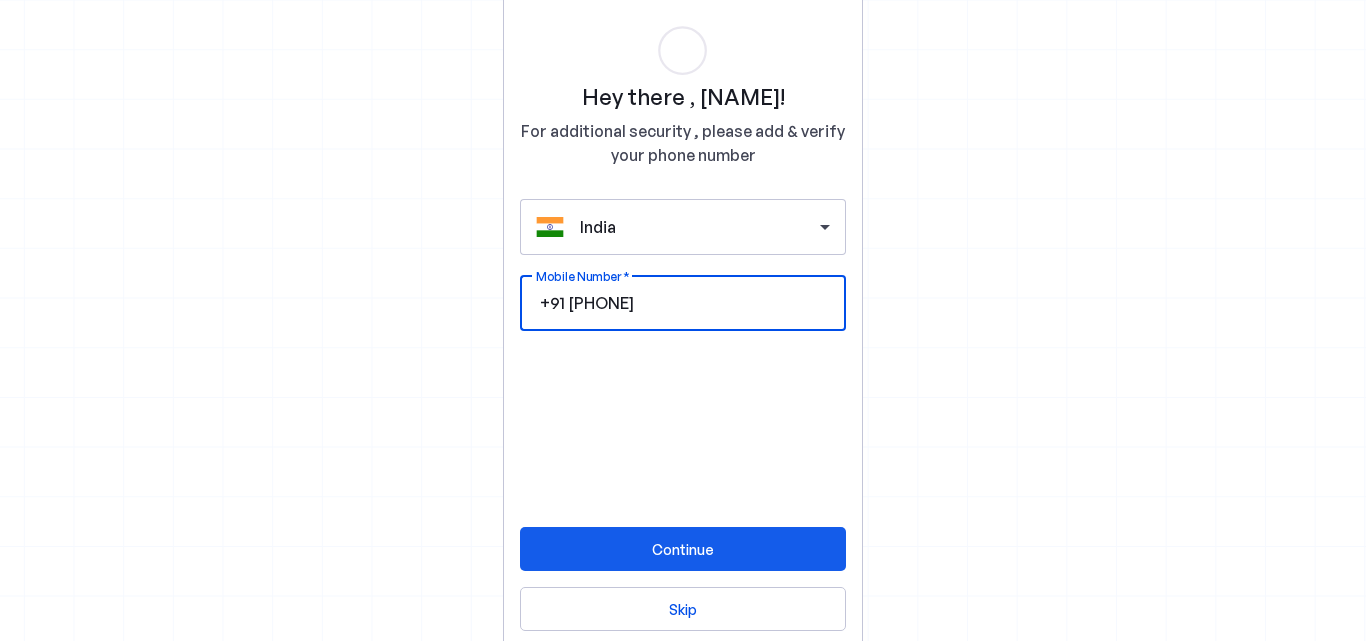 type on "7083361427" 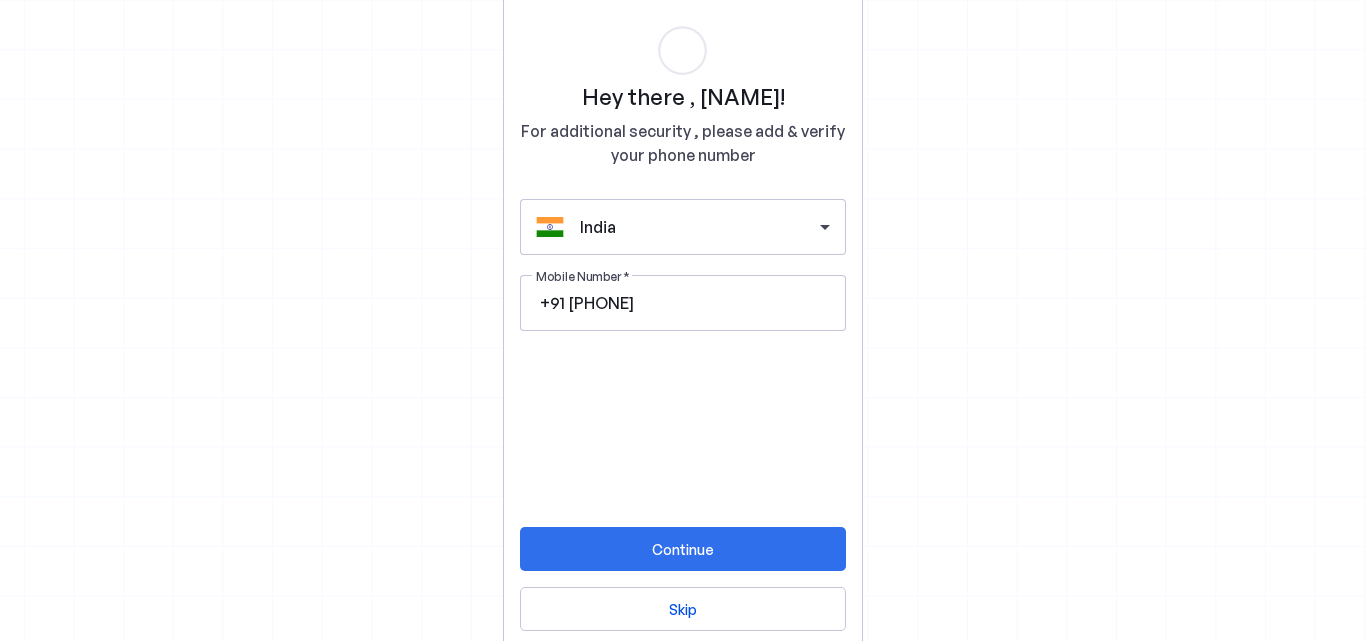 click on "Continue" at bounding box center [683, 549] 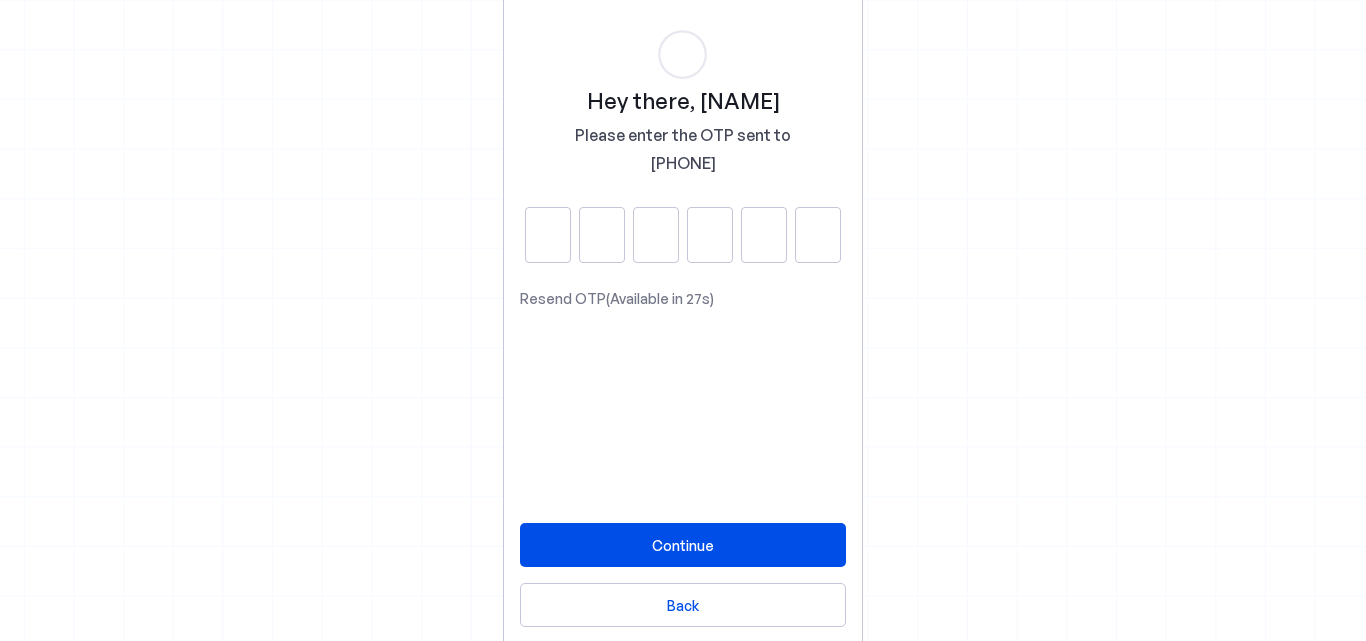 click at bounding box center [548, 235] 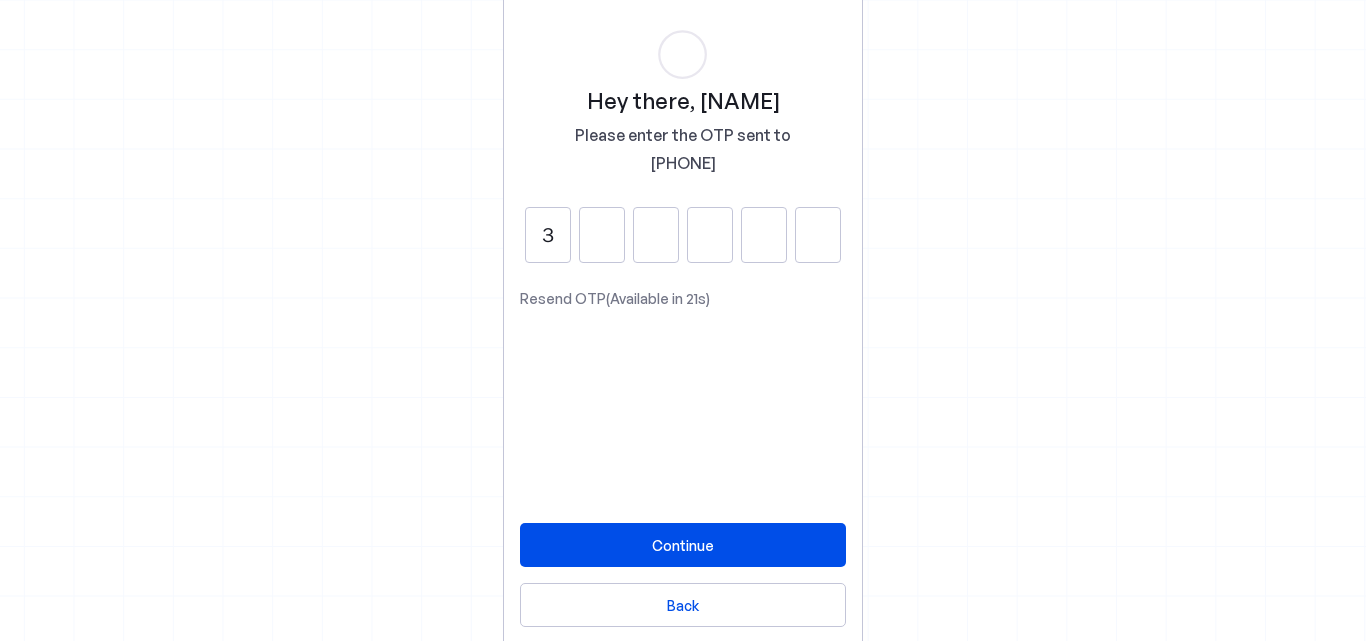 type on "3" 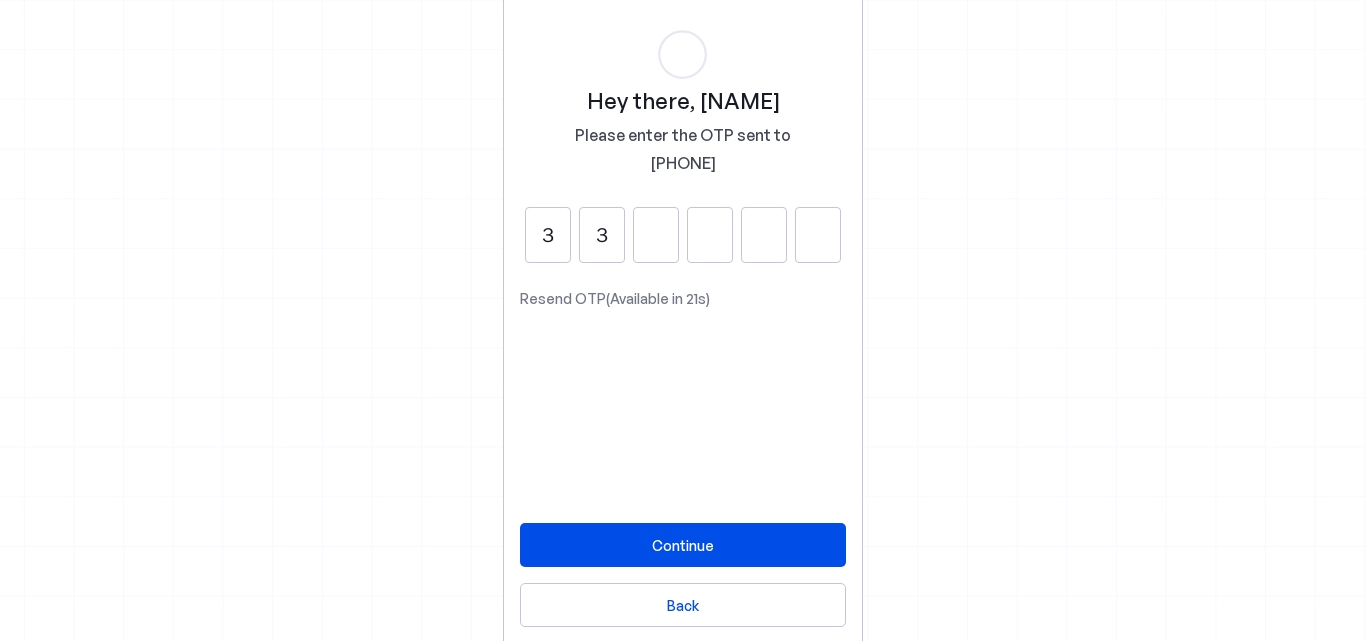type on "3" 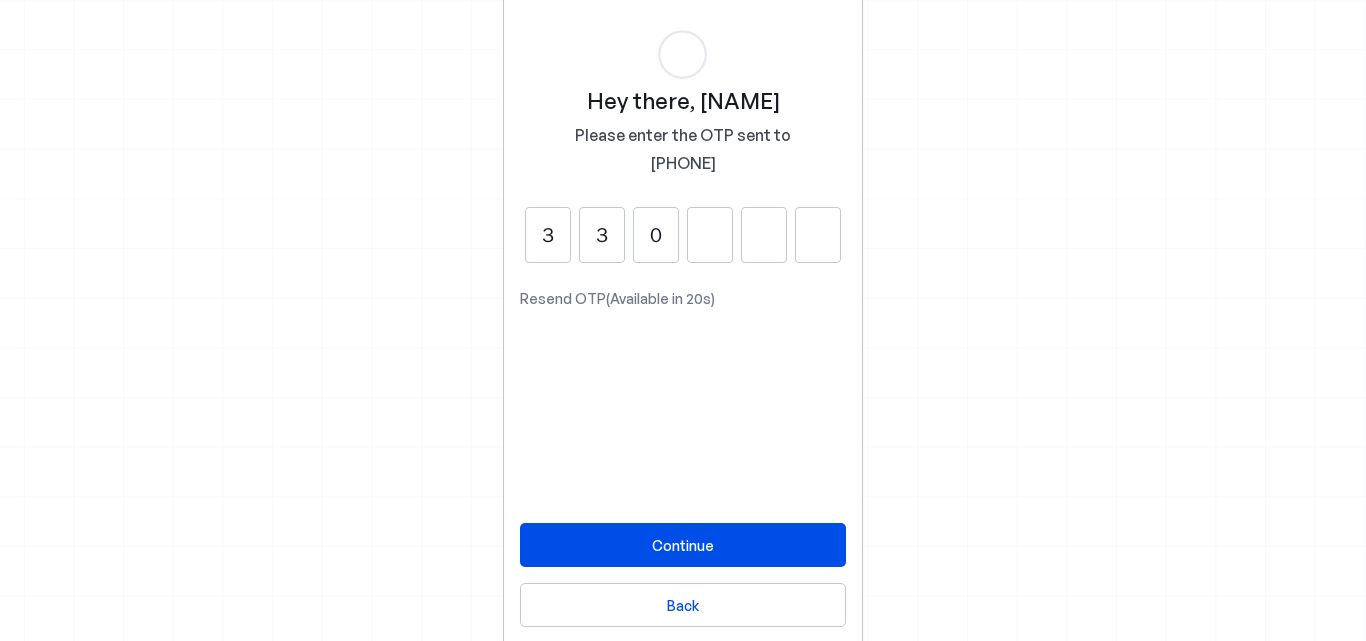 type on "0" 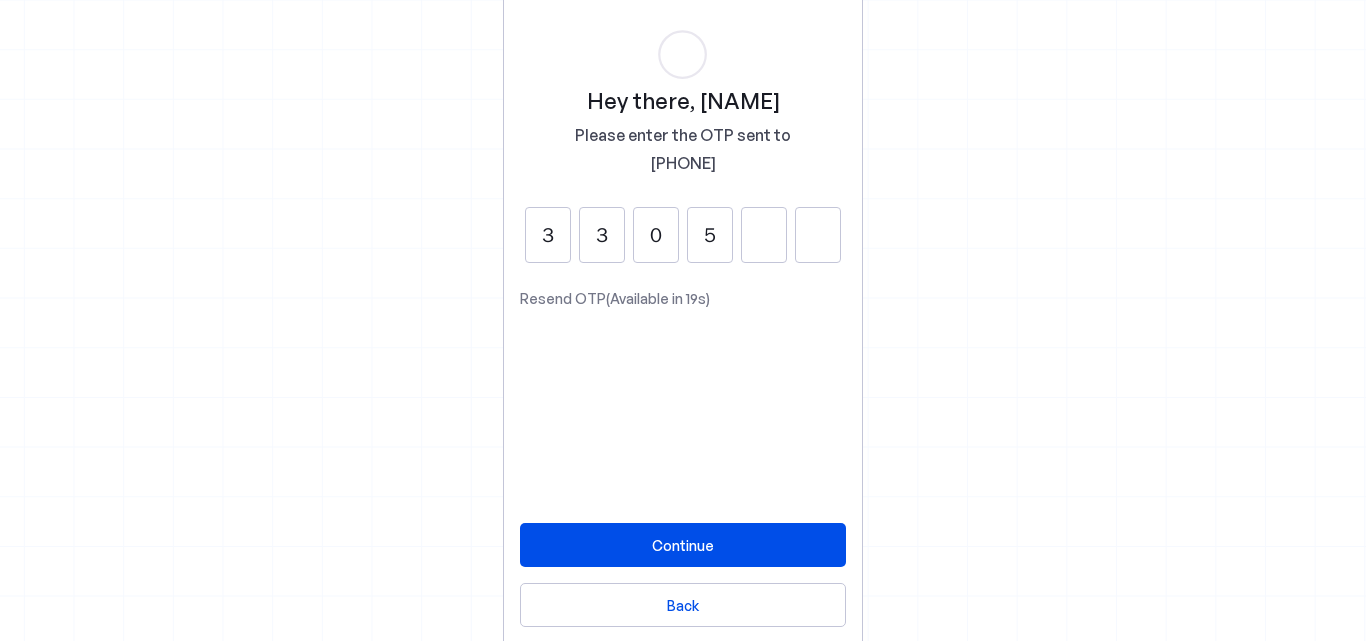 type on "5" 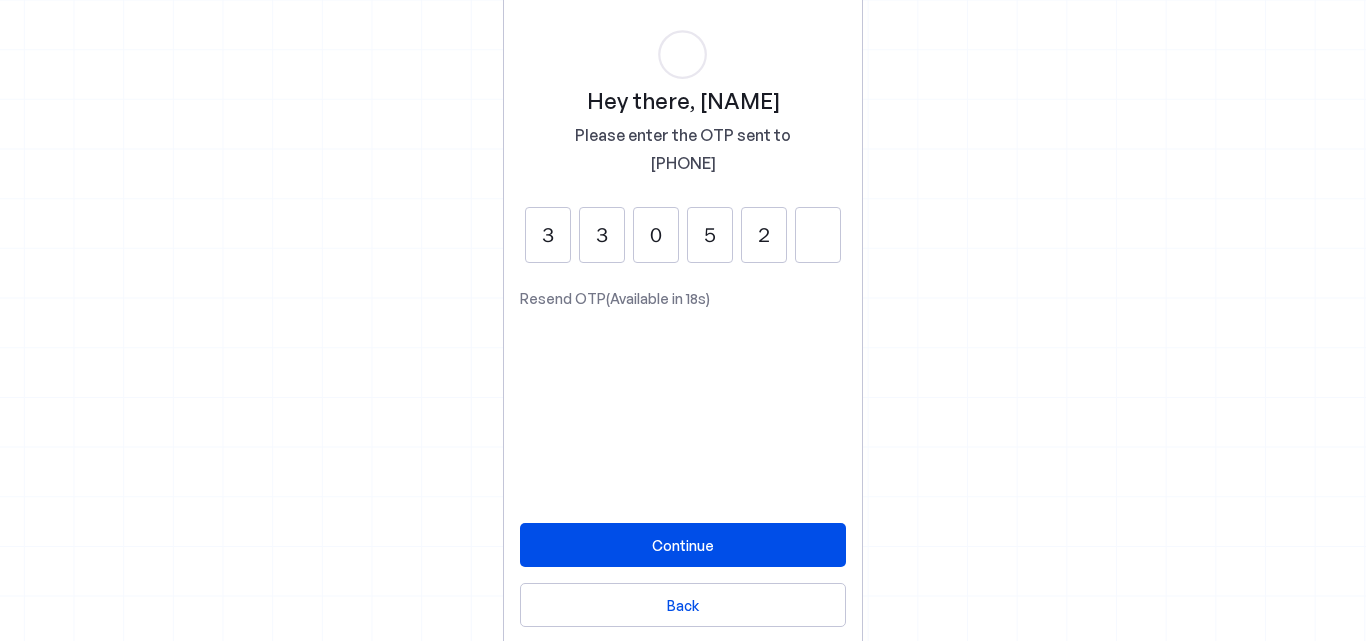 type on "2" 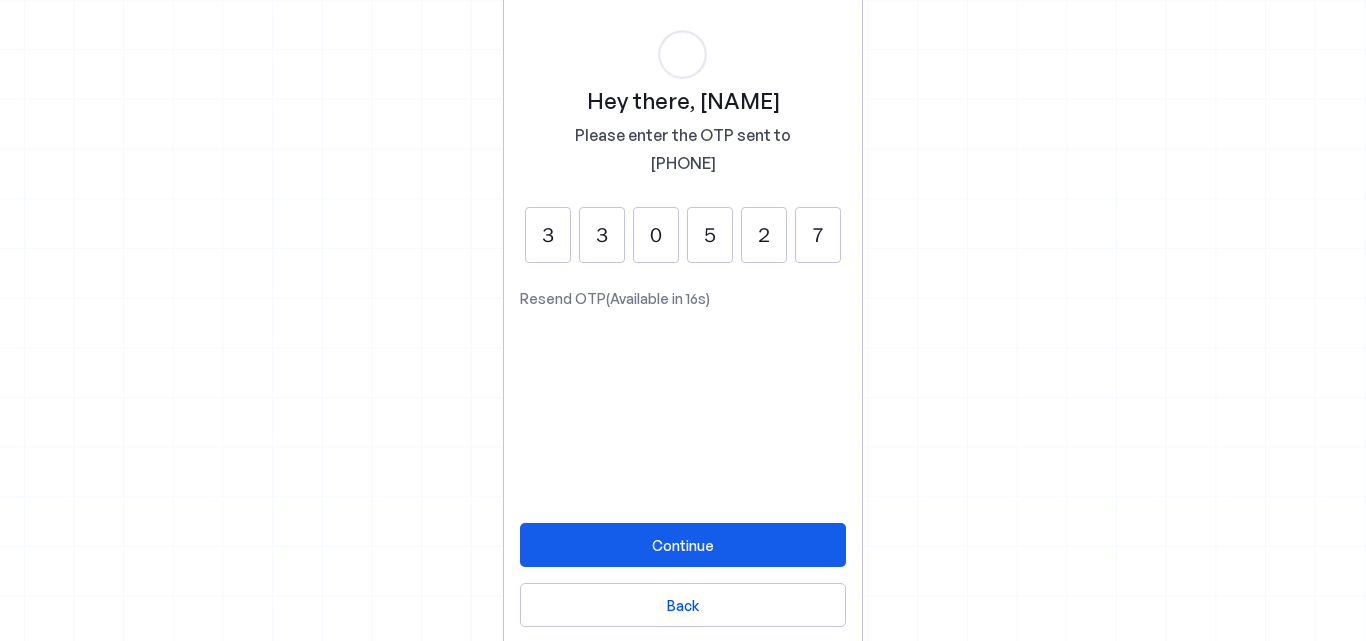 type on "7" 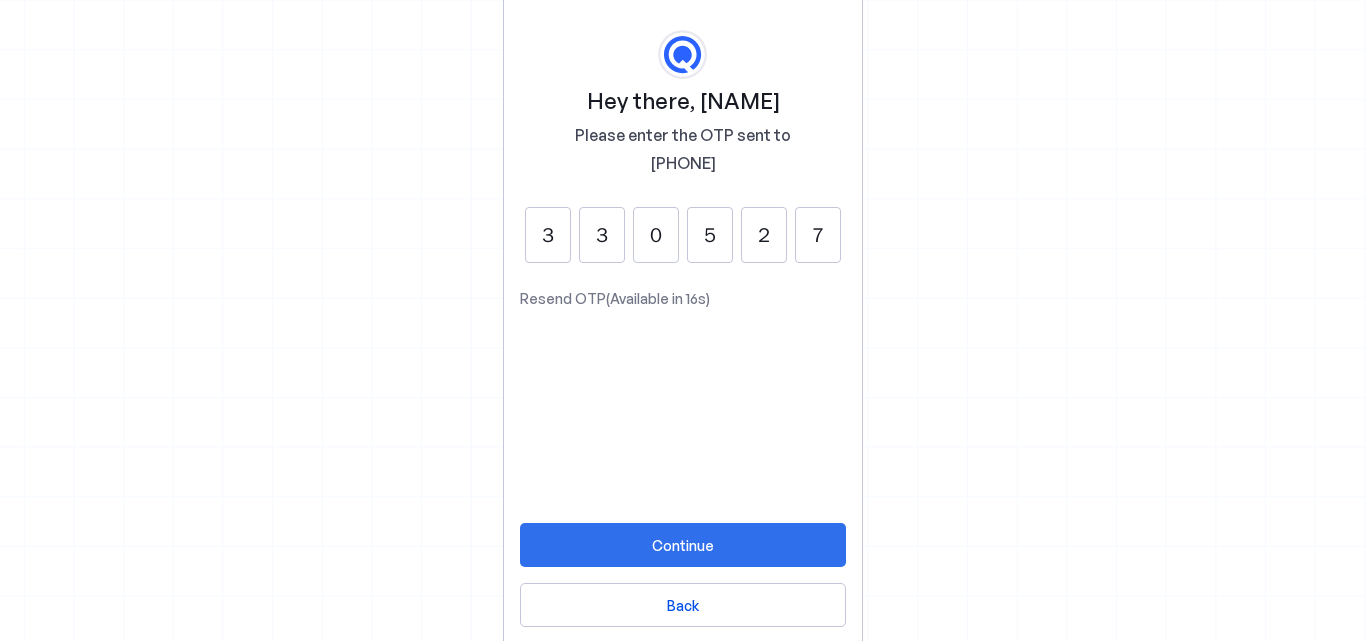 click at bounding box center [683, 545] 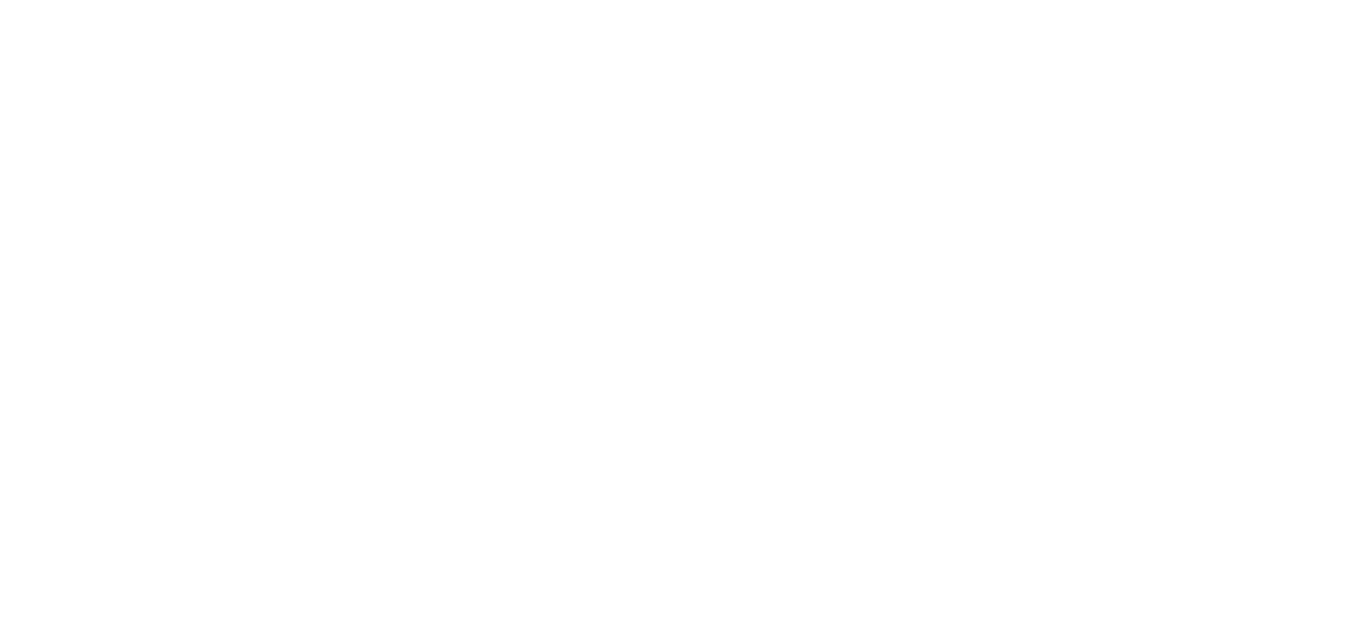 scroll, scrollTop: 0, scrollLeft: 0, axis: both 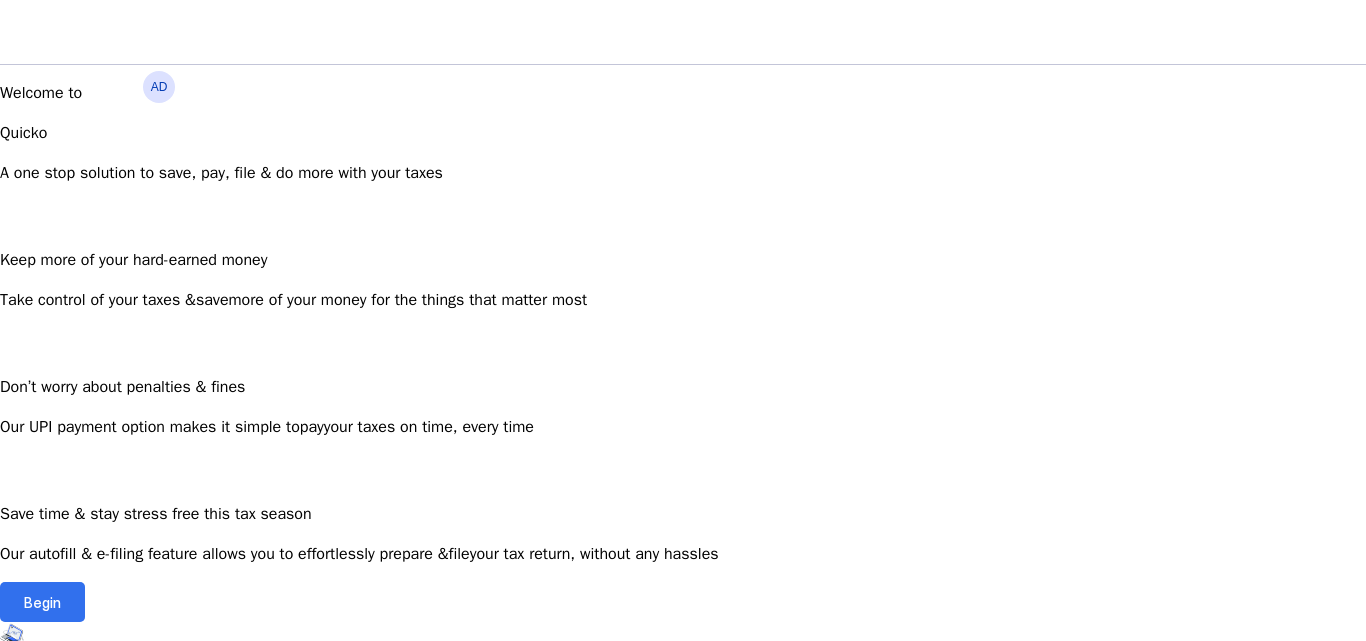 click at bounding box center (42, 602) 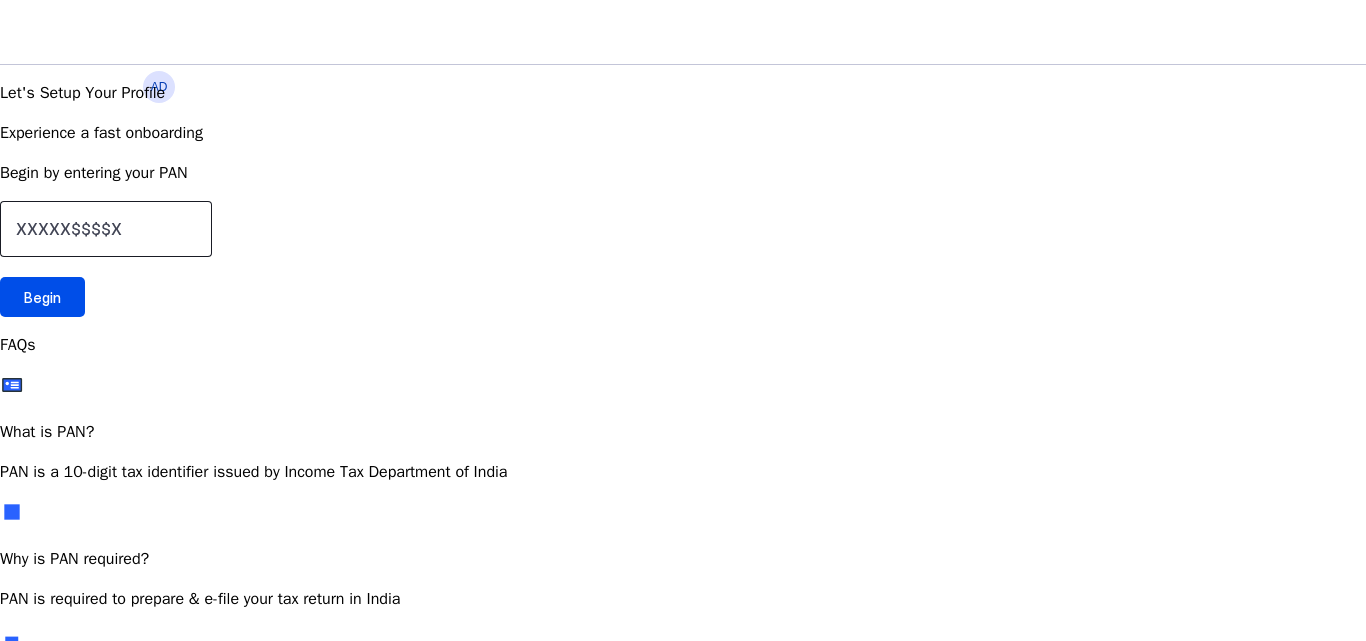 click at bounding box center [106, 229] 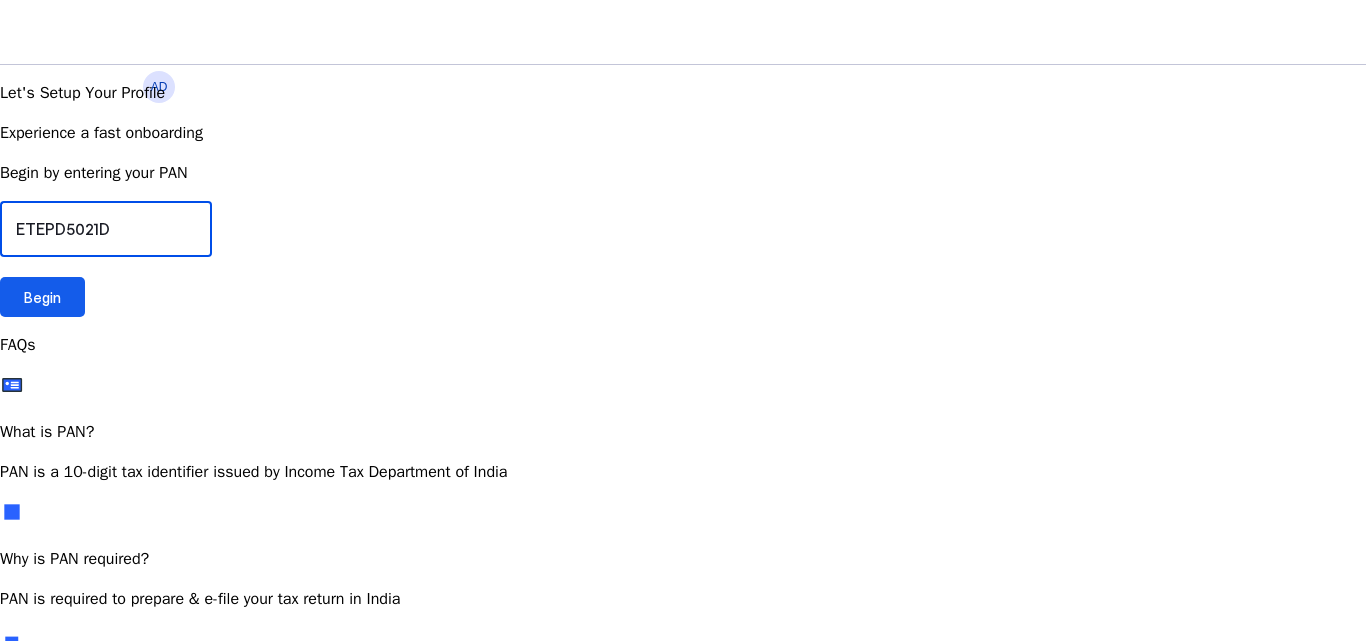 type on "ETEPD5021D" 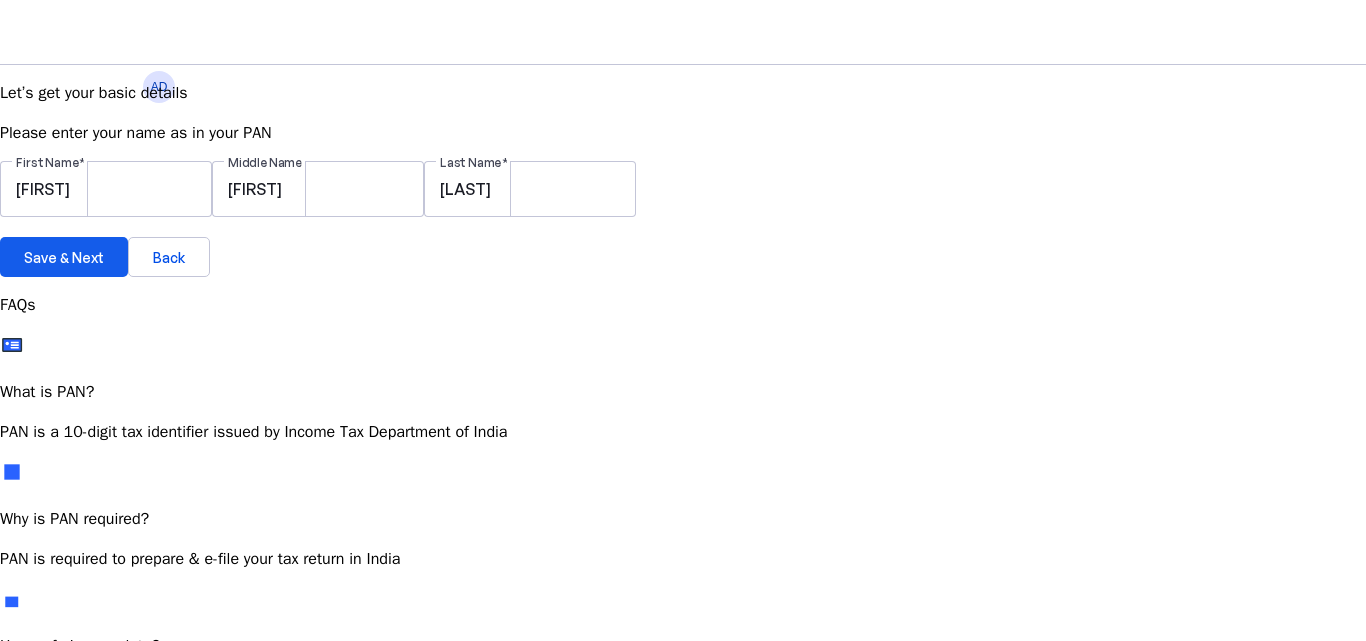 click on "Save & Next" at bounding box center [64, 257] 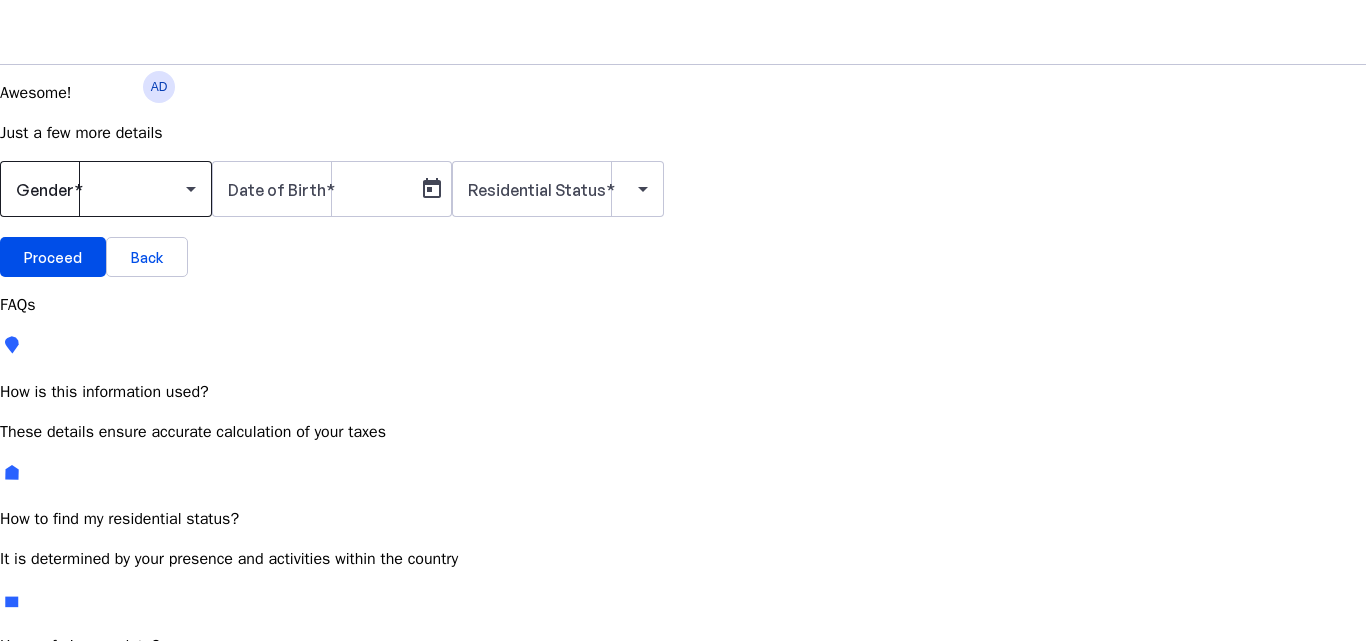 click at bounding box center (106, 189) 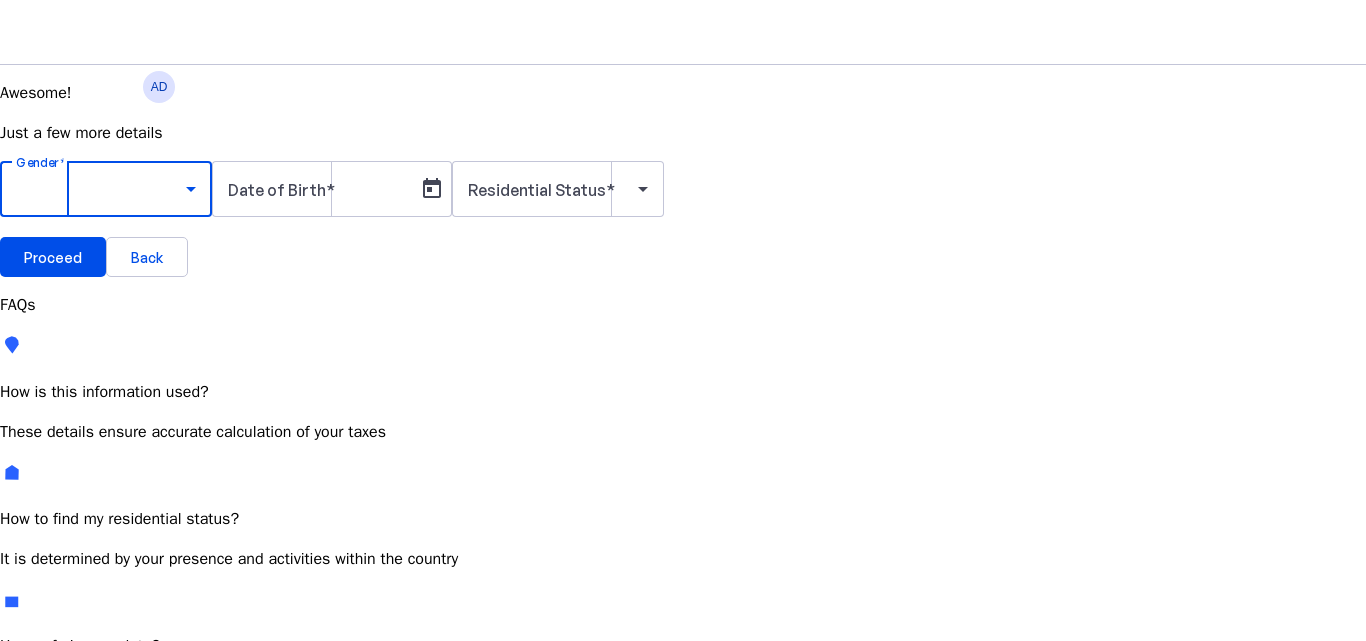 click on "Male" at bounding box center [154, 746] 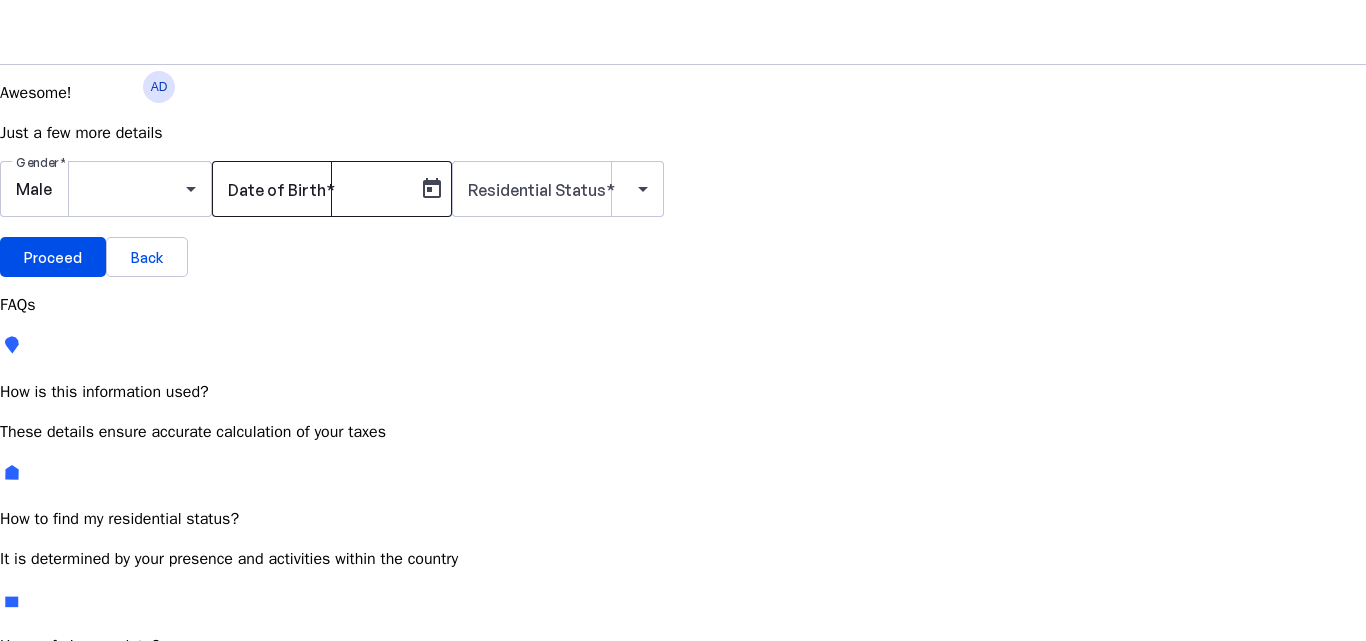 click at bounding box center [318, 189] 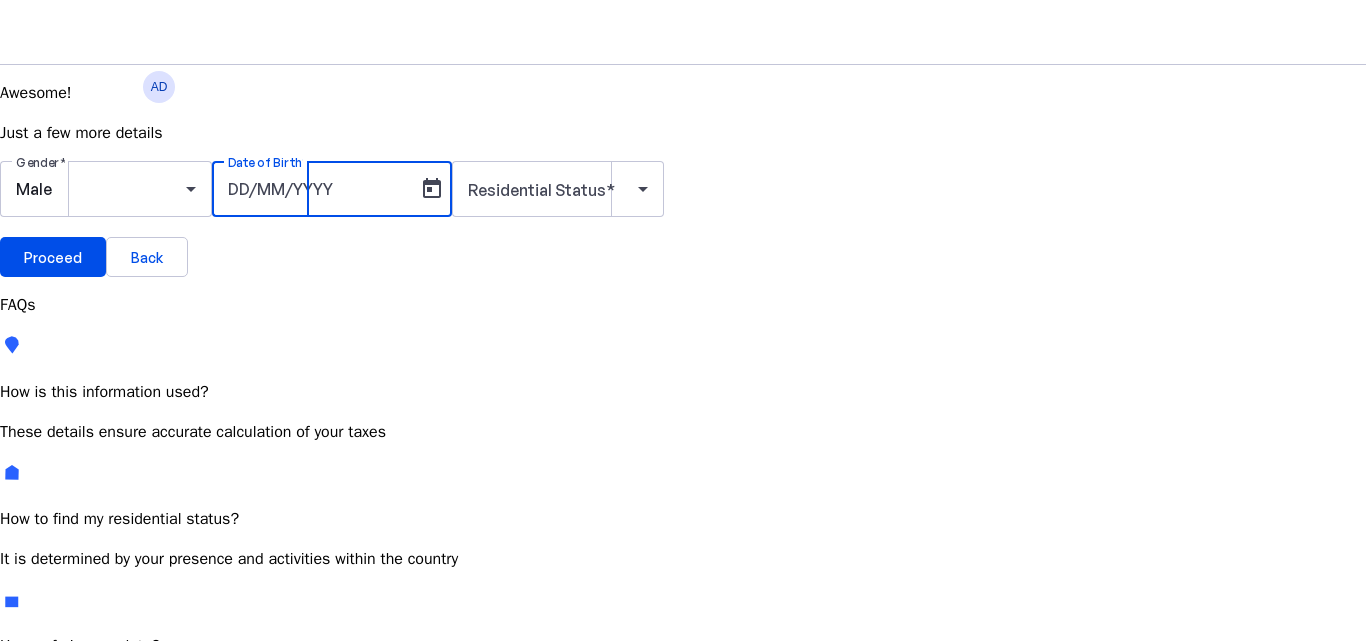 click on "Date of Birth" at bounding box center [318, 189] 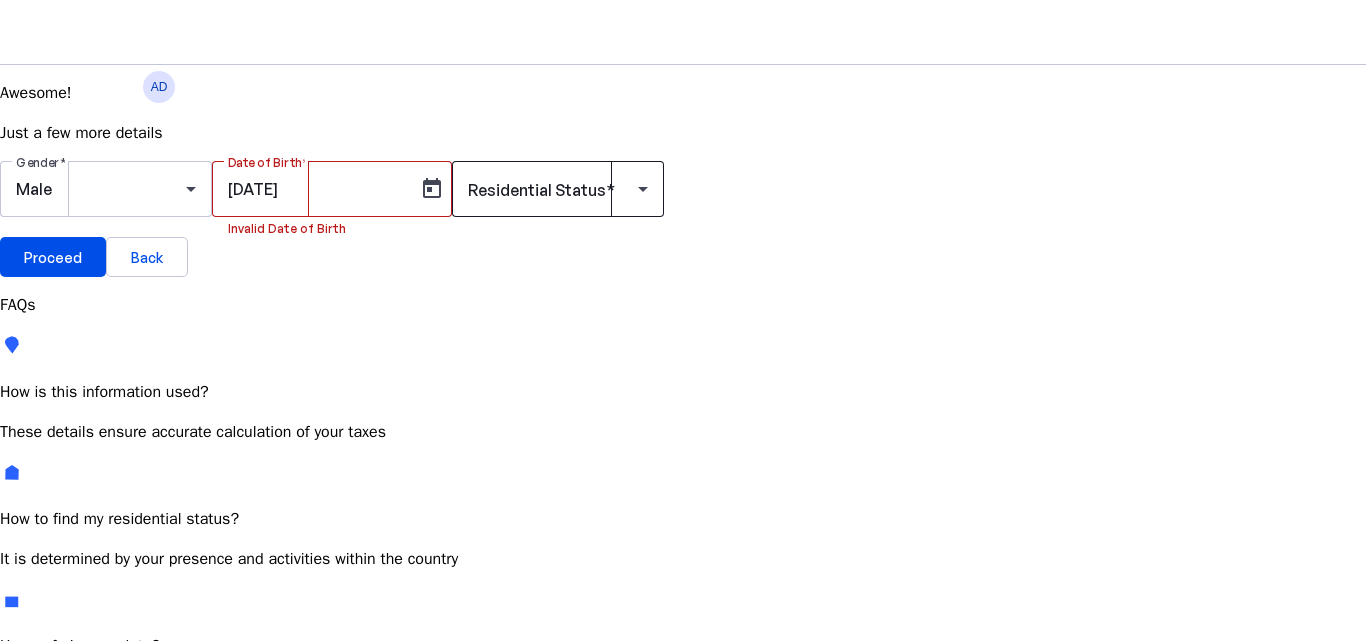 click on "Residential Status" at bounding box center (537, 190) 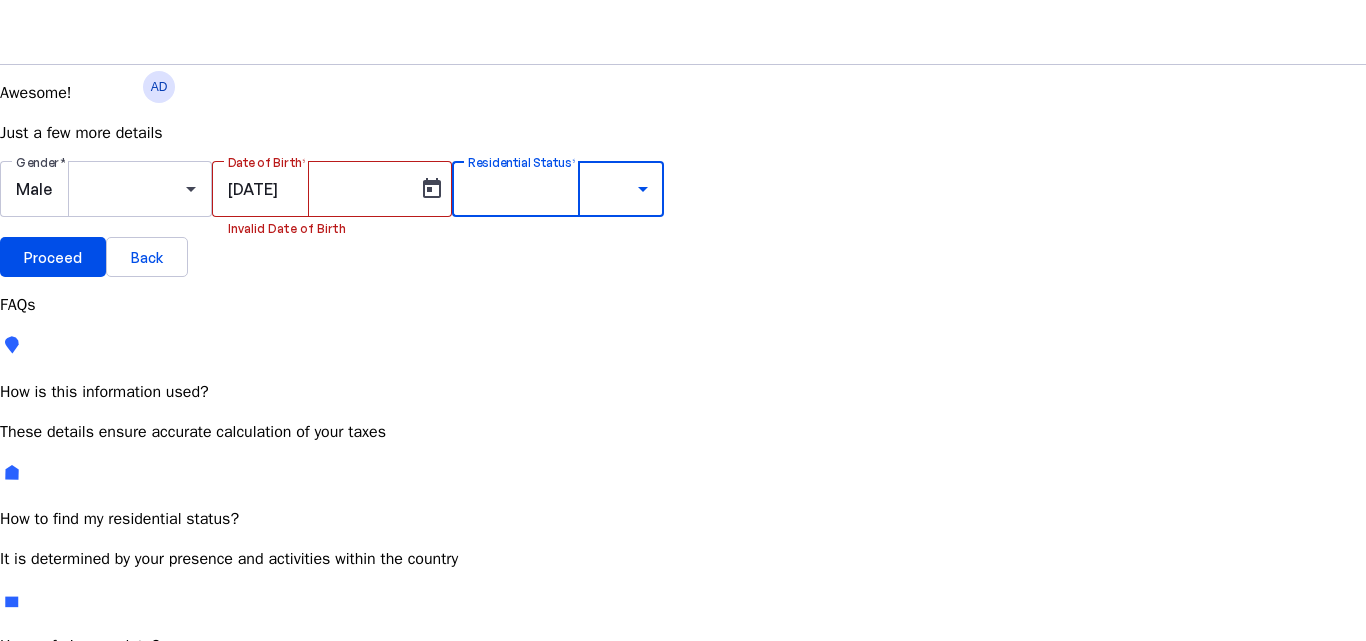 click on "Resident Most Common" at bounding box center (72, 766) 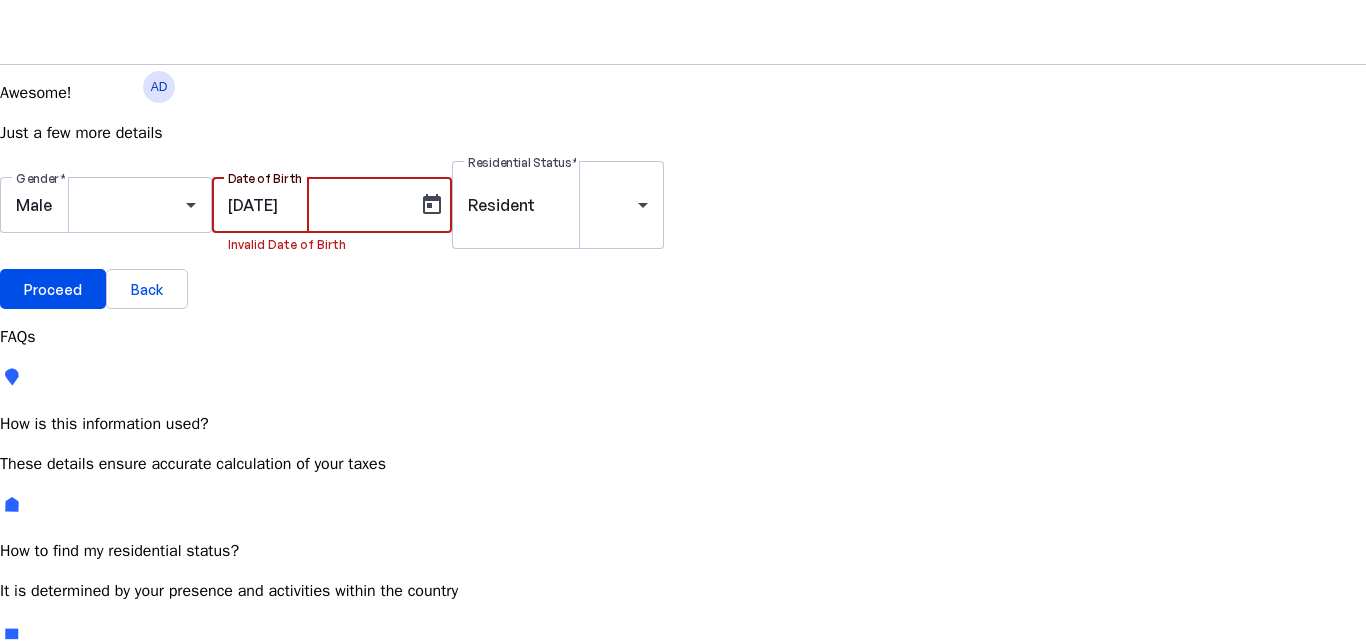 click on "24061998" at bounding box center (318, 205) 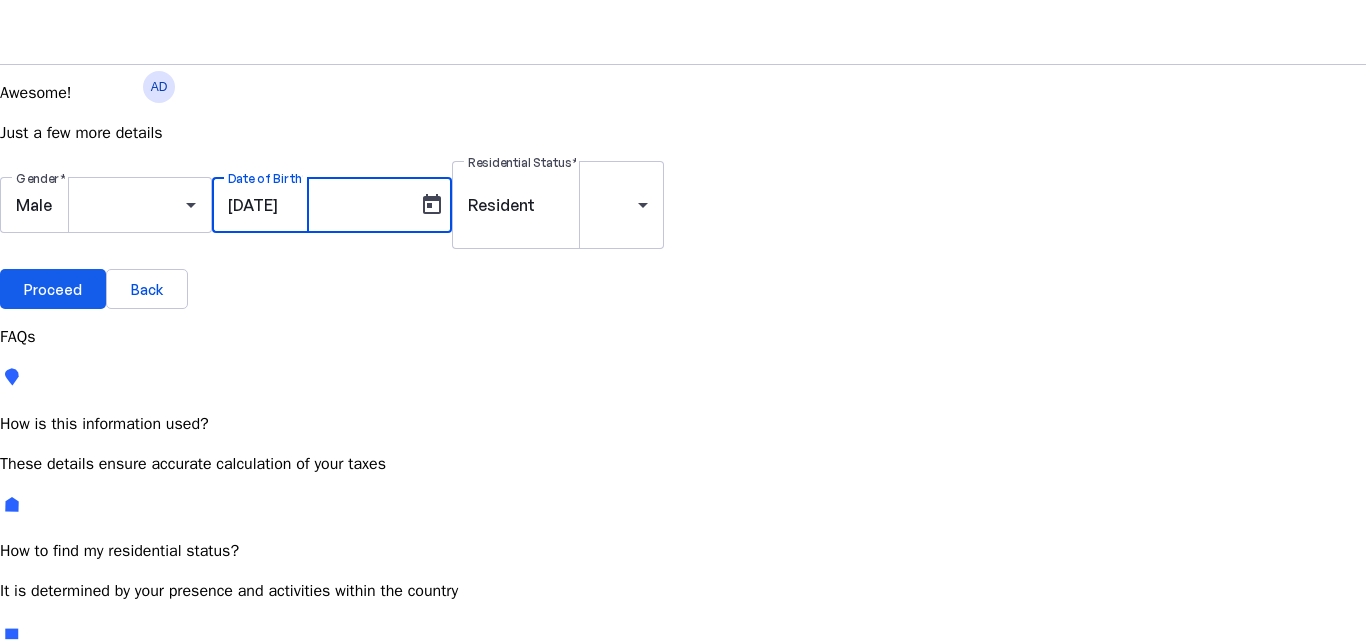 type on "24/06/1998" 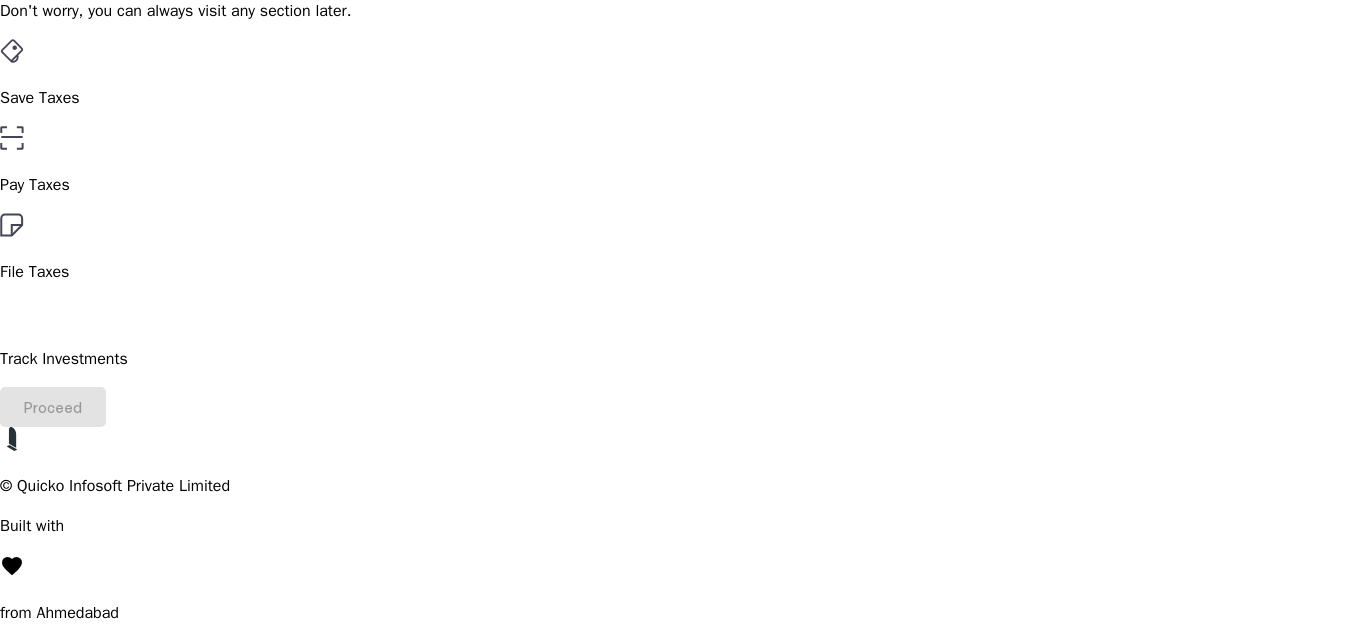 scroll, scrollTop: 133, scrollLeft: 0, axis: vertical 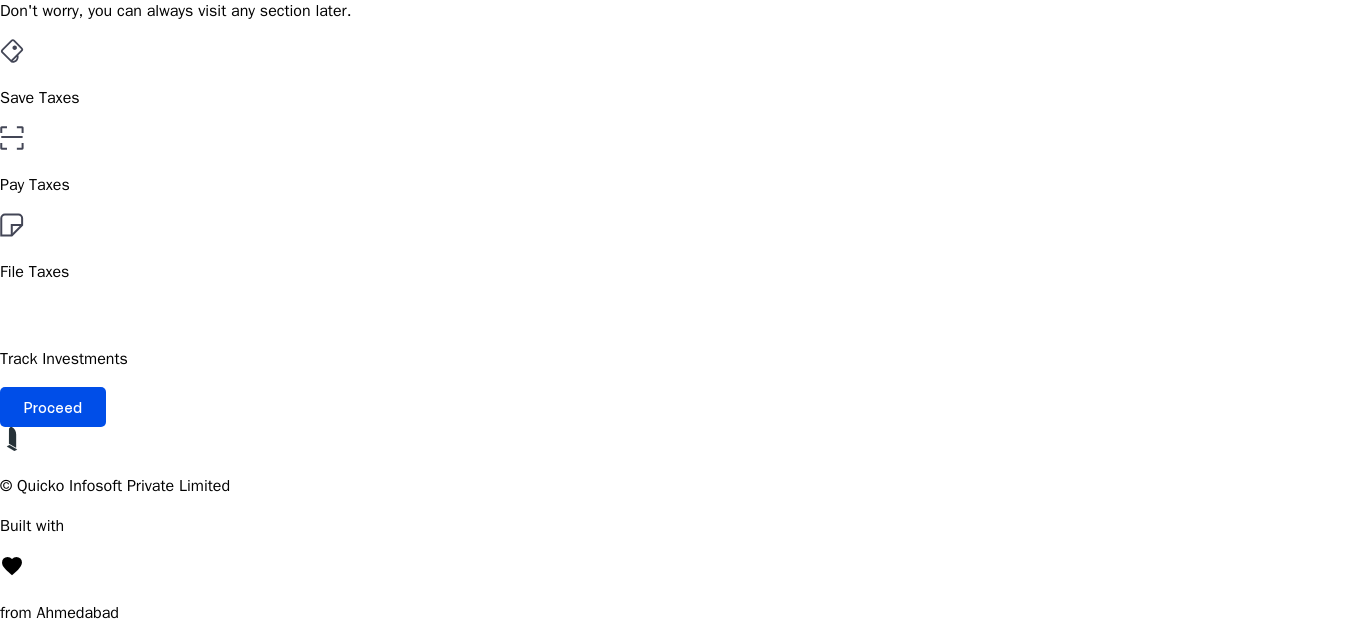 click on "Save Taxes" at bounding box center [683, 98] 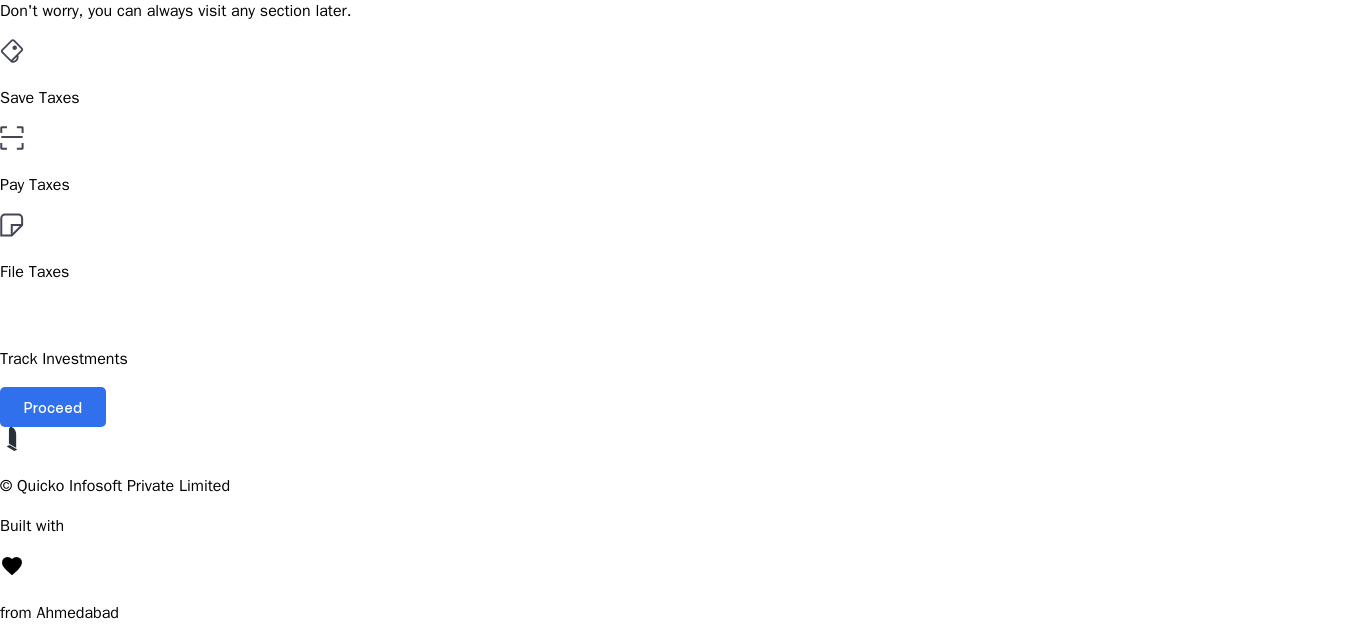 click at bounding box center [53, 407] 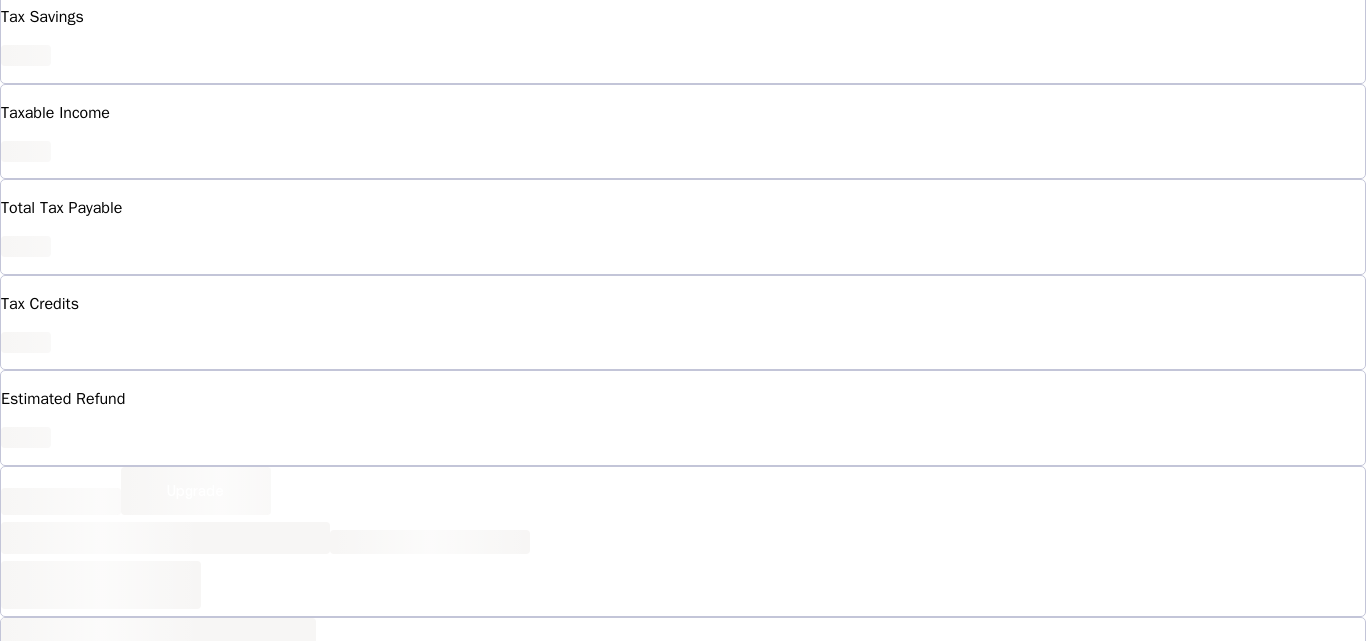 scroll, scrollTop: 0, scrollLeft: 0, axis: both 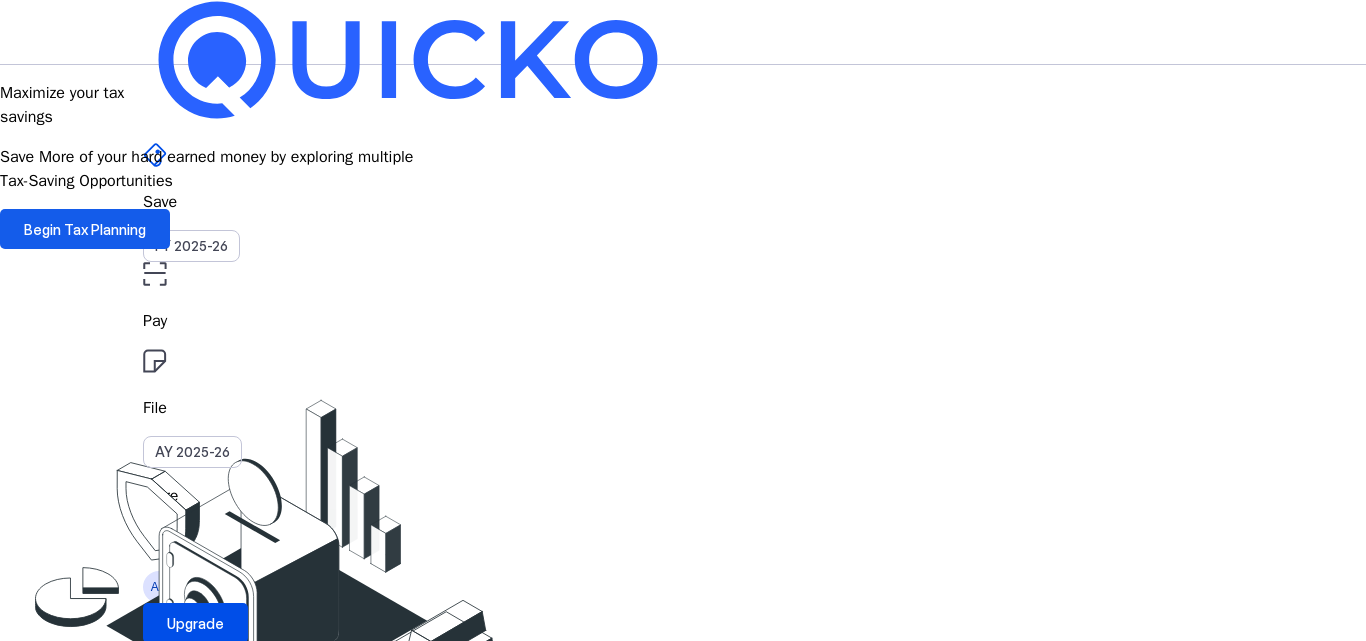 click on "Begin Tax Planning" at bounding box center (85, 229) 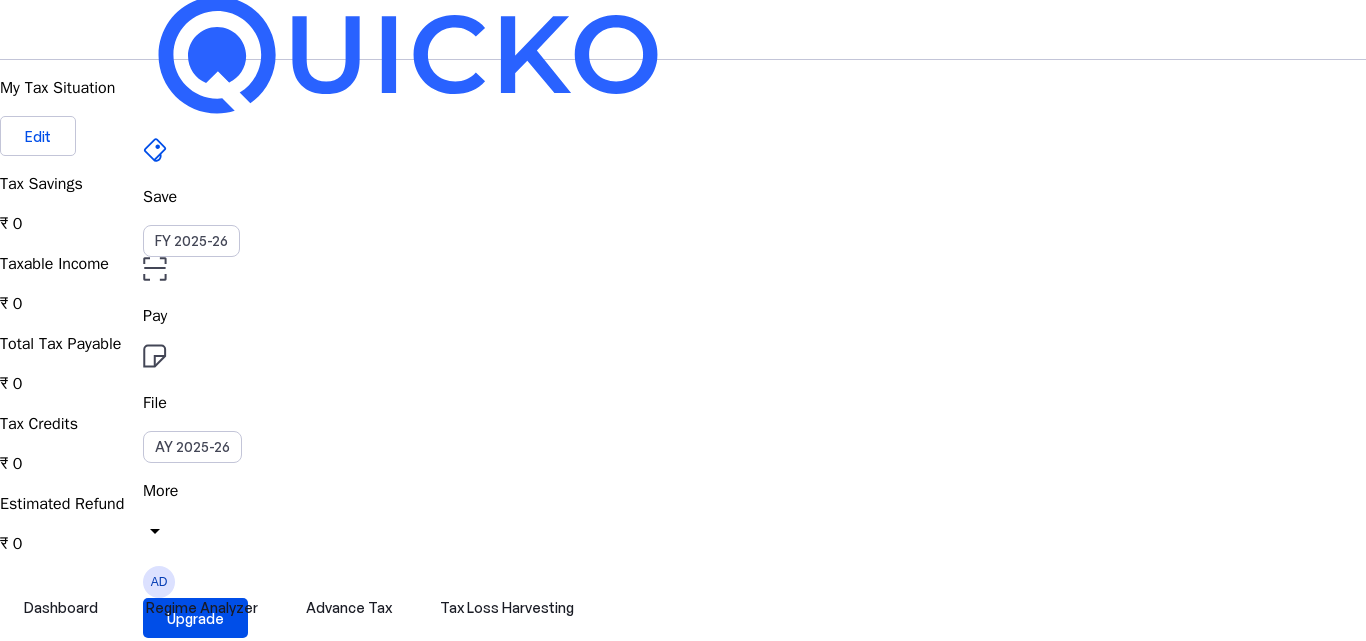 scroll, scrollTop: 0, scrollLeft: 0, axis: both 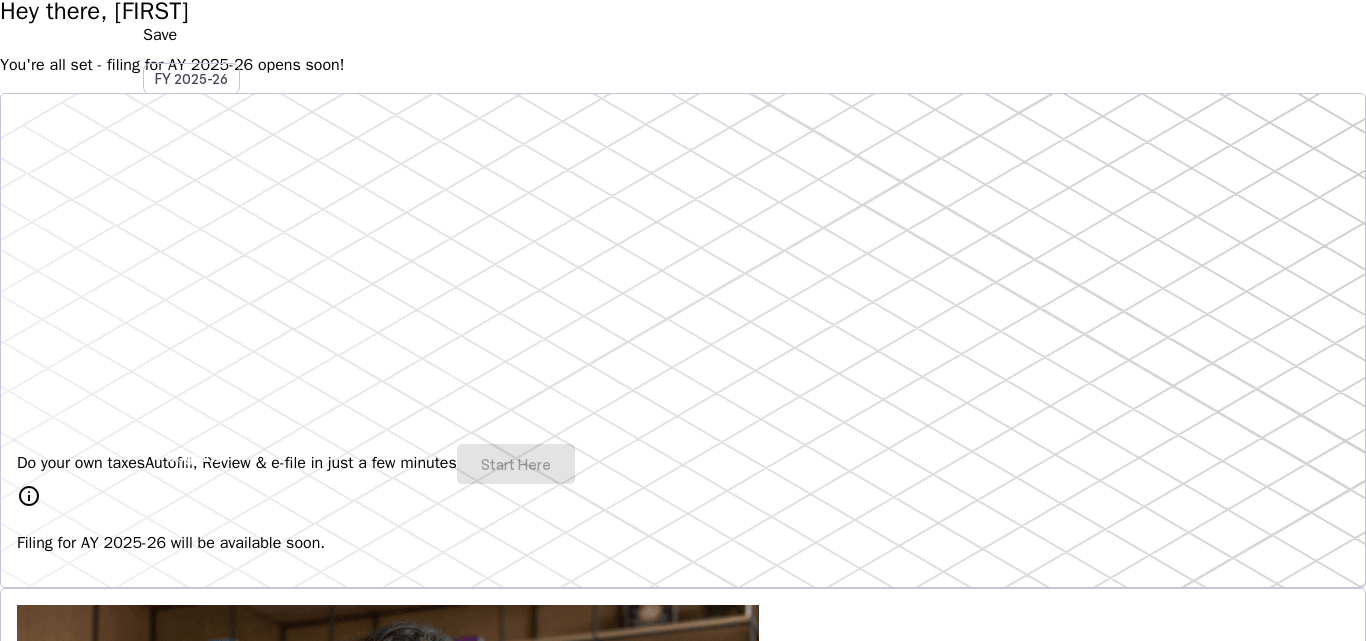 click on "Do your own taxes   Autofill, Review & e-file in just a few minutes   Start Here" at bounding box center (683, 464) 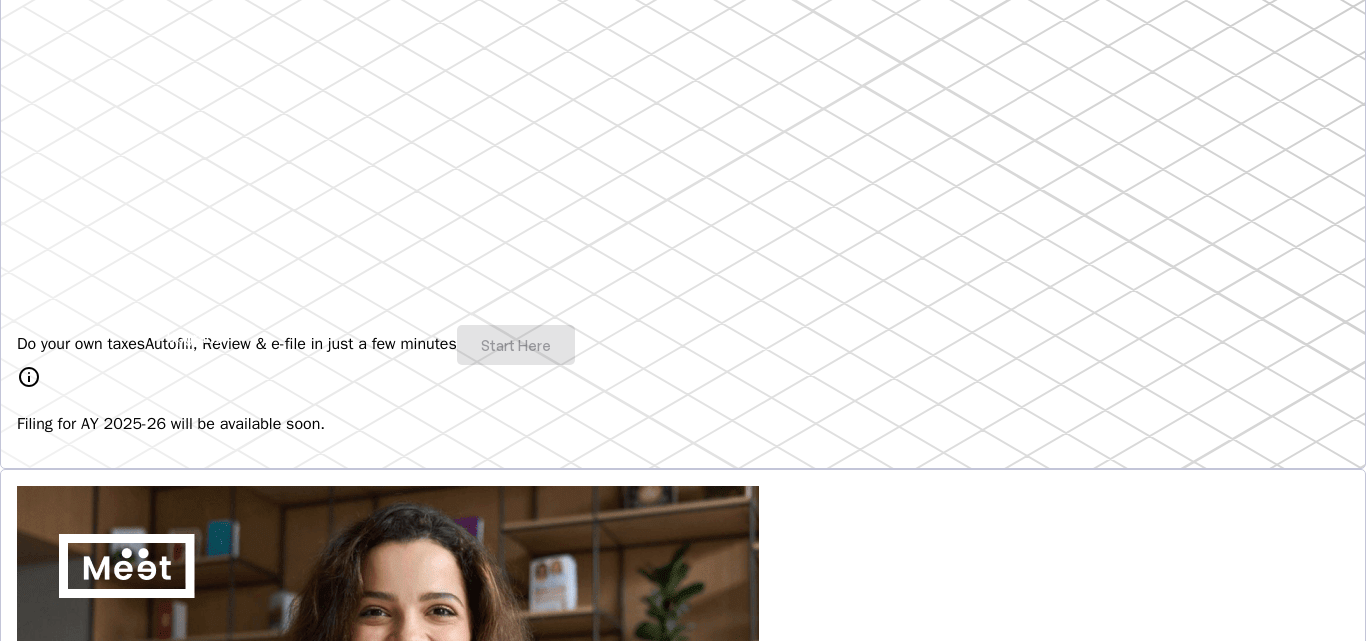 scroll, scrollTop: 367, scrollLeft: 0, axis: vertical 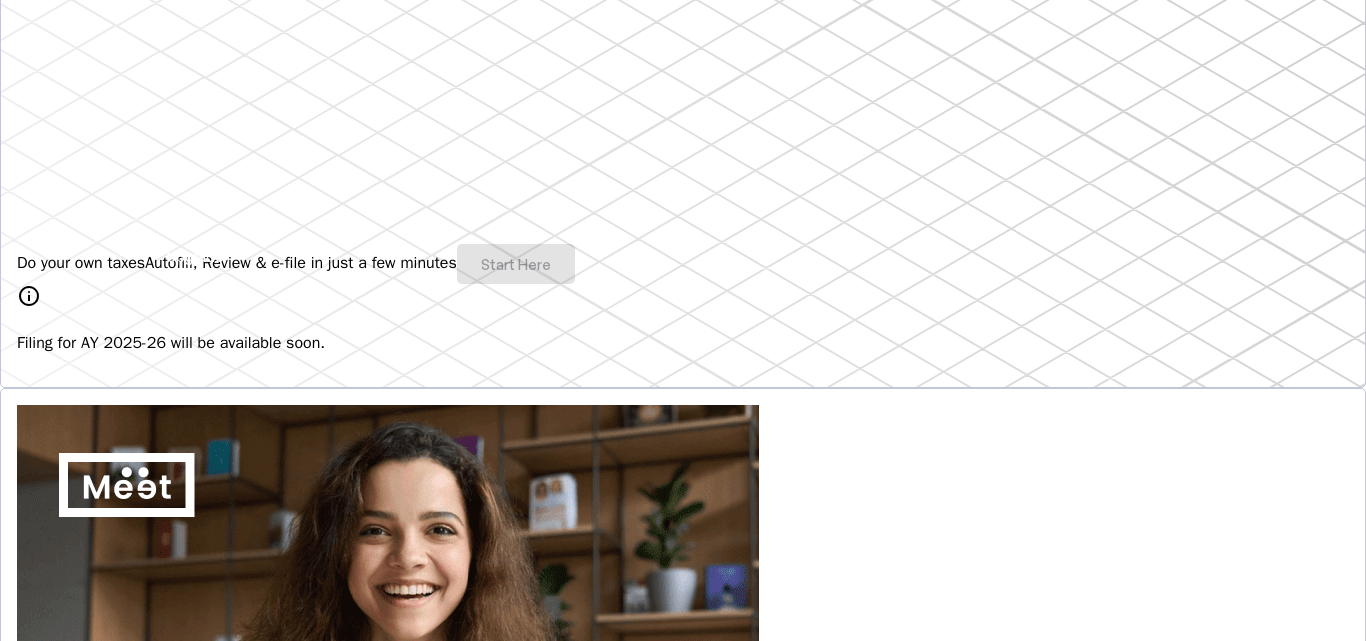 click on "Filing for AY 2025-26 will be available soon." at bounding box center (683, 343) 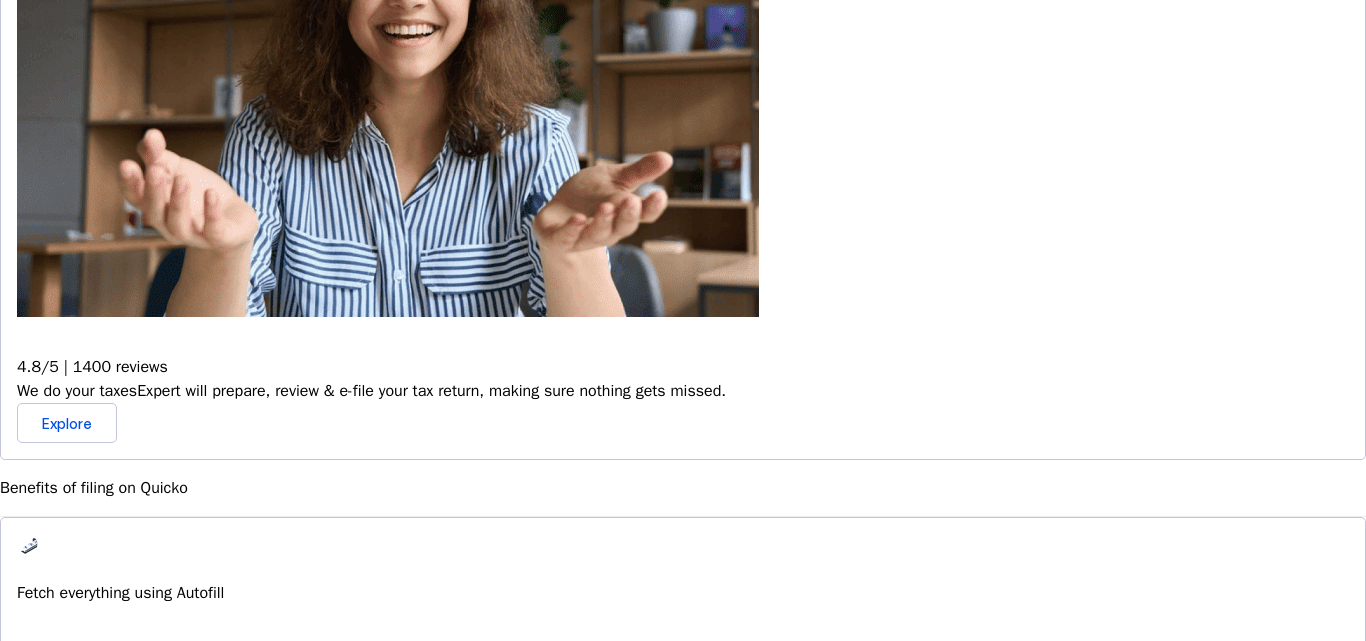 scroll, scrollTop: 0, scrollLeft: 0, axis: both 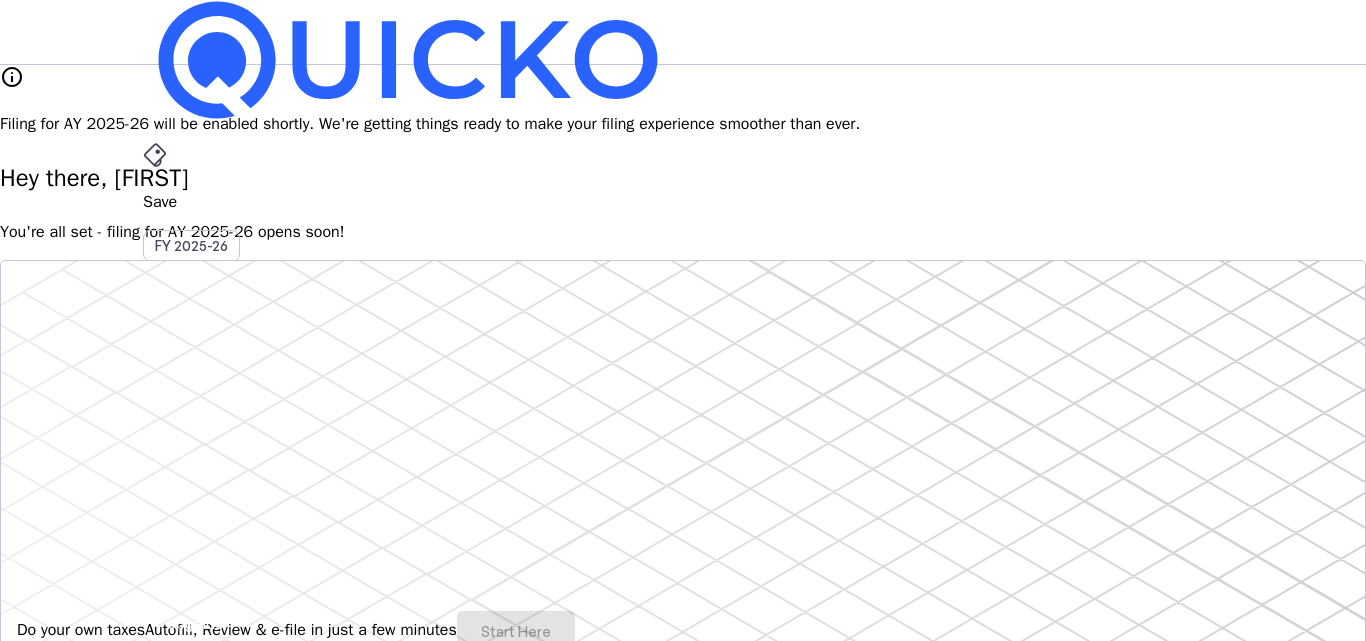 click on "Hey there, [FIRST]" at bounding box center (683, 178) 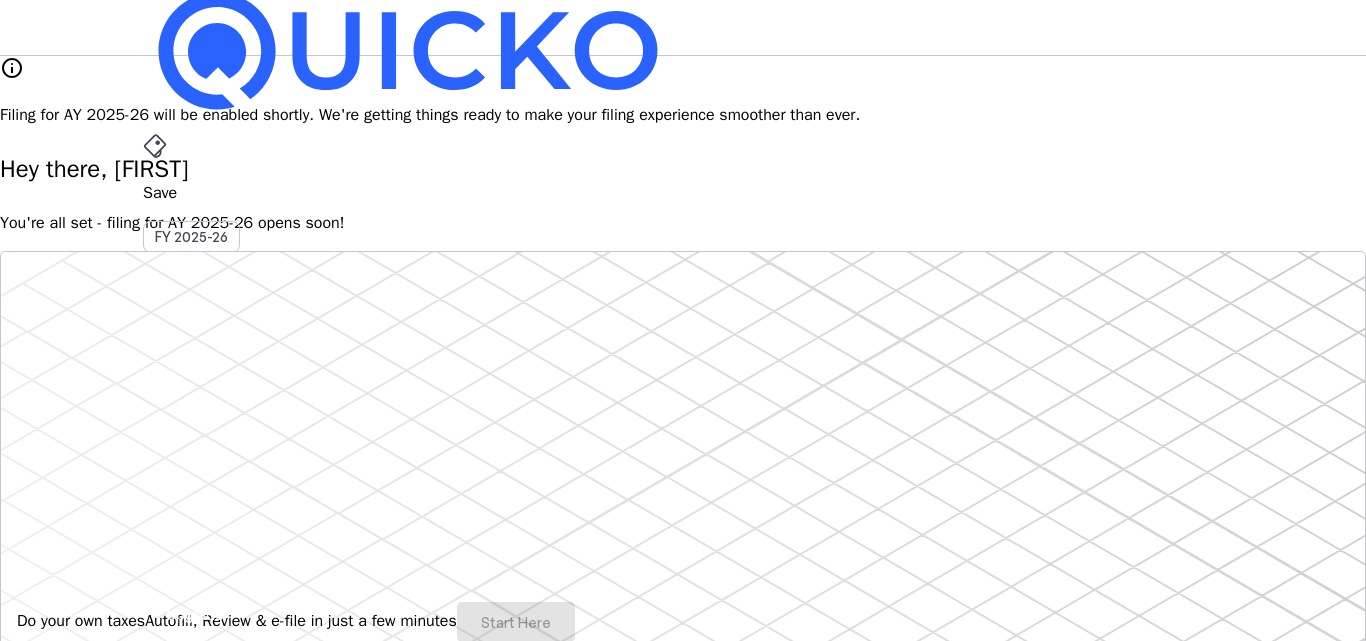 scroll, scrollTop: 0, scrollLeft: 0, axis: both 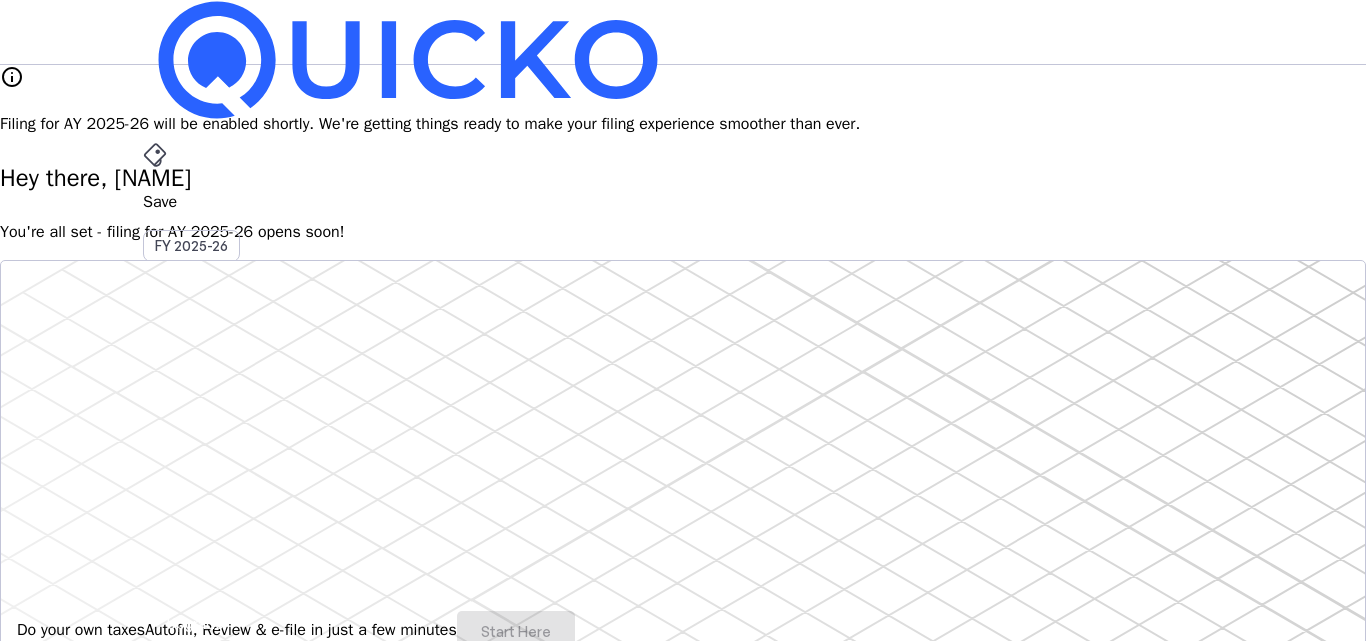 click on "info Filing for AY 2025-26 will be enabled shortly. We're getting things ready to make your filing experience smoother than ever.  Hey there, [NAME]   You're all set - filing for AY 2025-26 opens soon!   Do your own taxes   Autofill, Review & e-file in just a few minutes   Start Here  info Filing for AY 2025-26 will be available soon.   4.8/5 | 1400 reviews   We do your taxes   Expert will prepare, review & e-file your tax return, making sure nothing gets missed.   Explore   Benefits of filing on Quicko  Fetch everything using Autofill Automatically retrieve your income, deductions, tax credits & losses directly from ITD. No need of any forms! Connect to multiple apps In just a few clicks, seamlessly fetch all your trades directly from your broker and ensure accurate reporting. Get Personalized Insights Gain full visibility into the computation. Easily view and understand how your taxes are calculated.  Explore  Upgrade to Elite Learn More File Revised Return Revise Return View E-Filed Returns Explore FAQs" at bounding box center (683, 1619) 